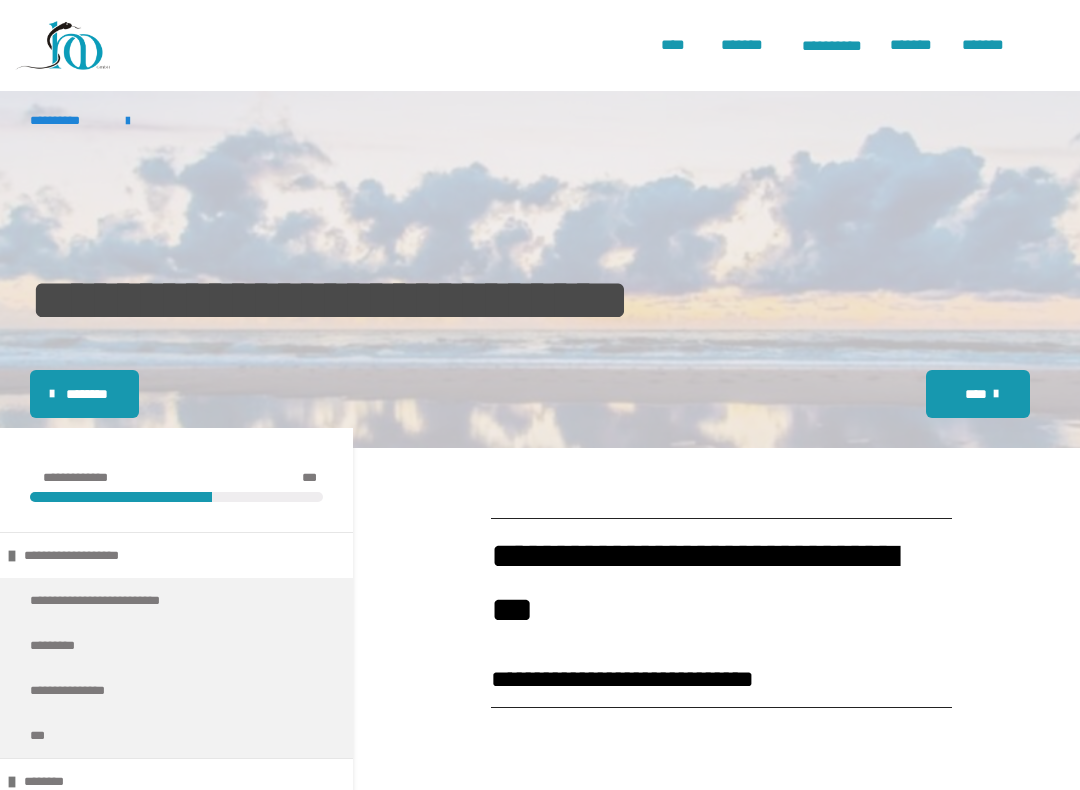 scroll, scrollTop: 20, scrollLeft: 0, axis: vertical 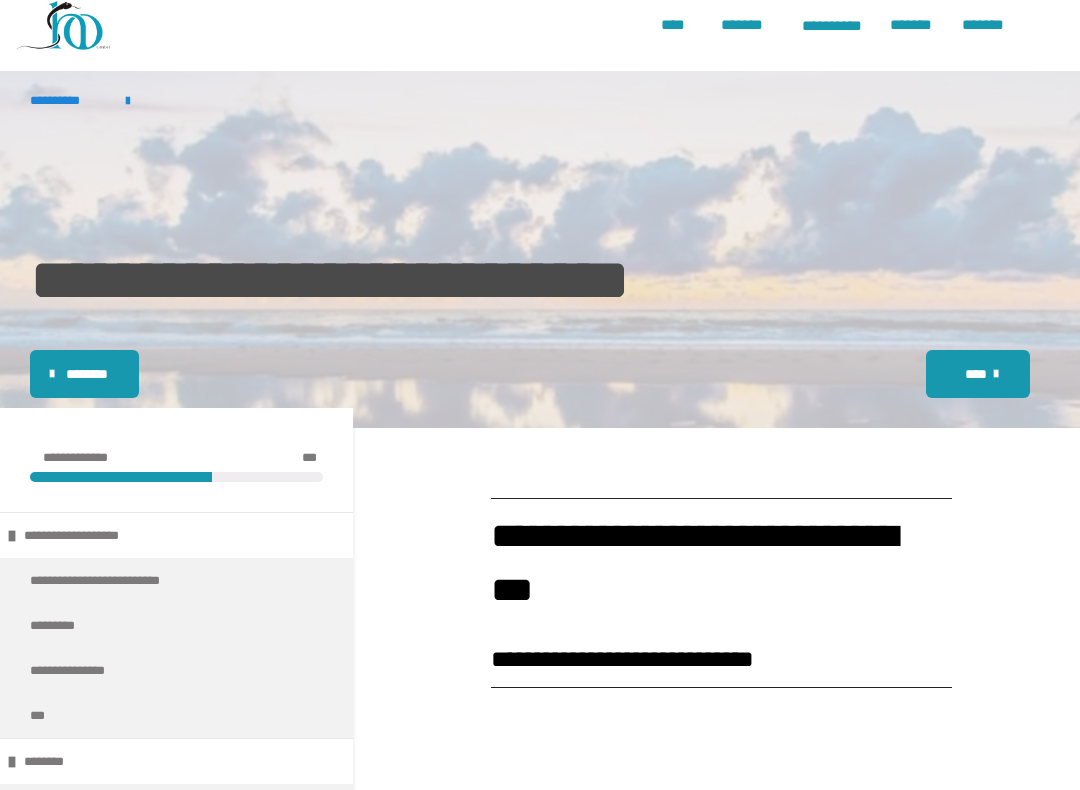 click on "**" 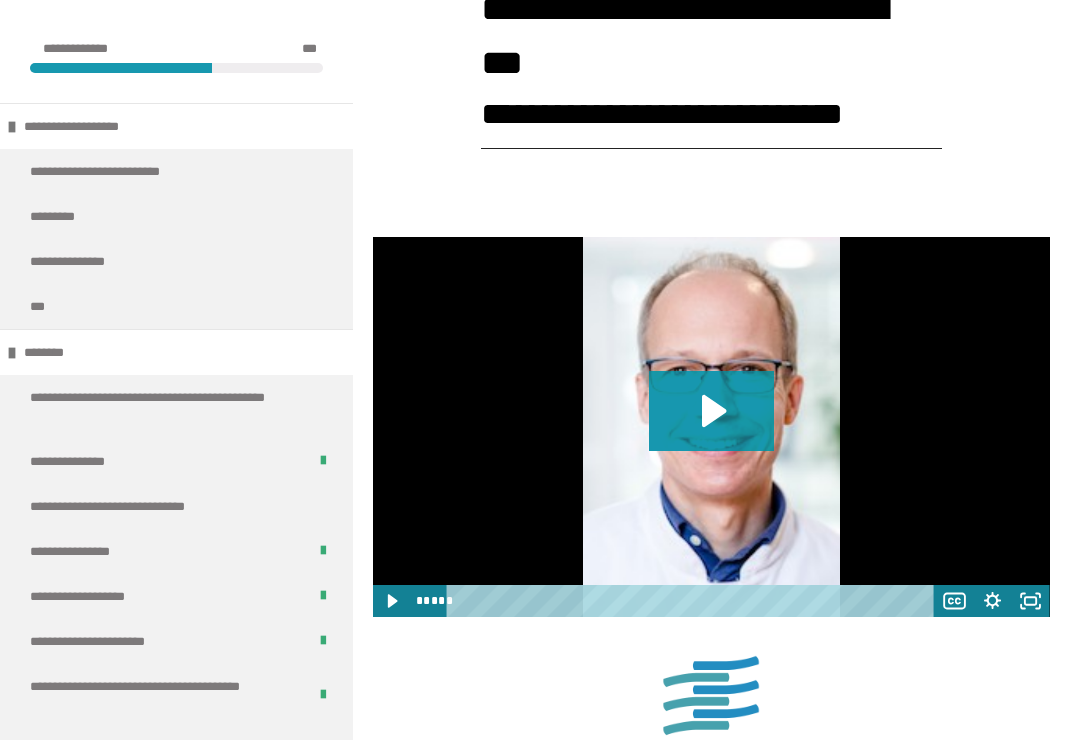 scroll, scrollTop: 4062, scrollLeft: 0, axis: vertical 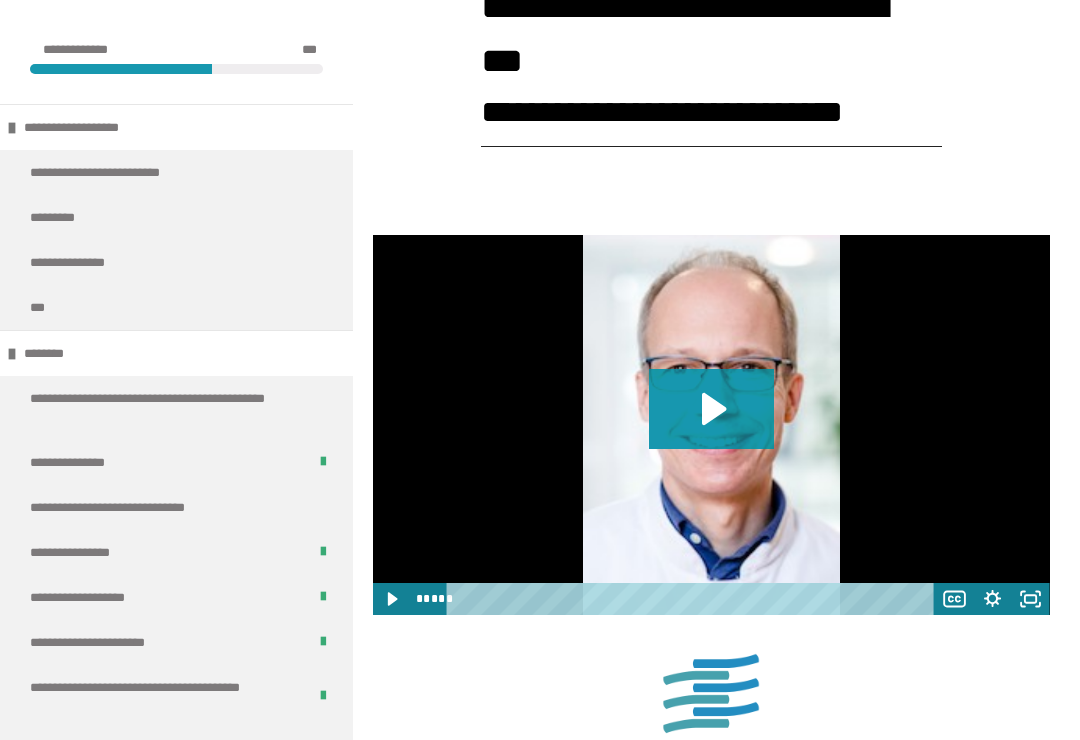 click 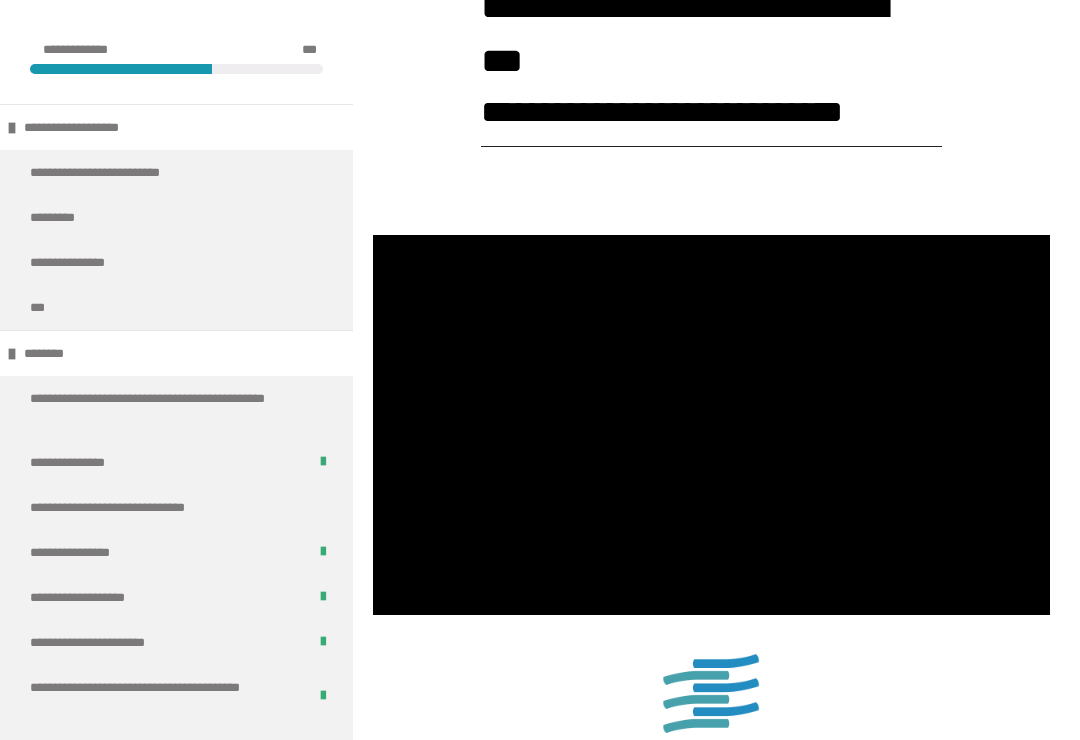 click at bounding box center [711, 425] 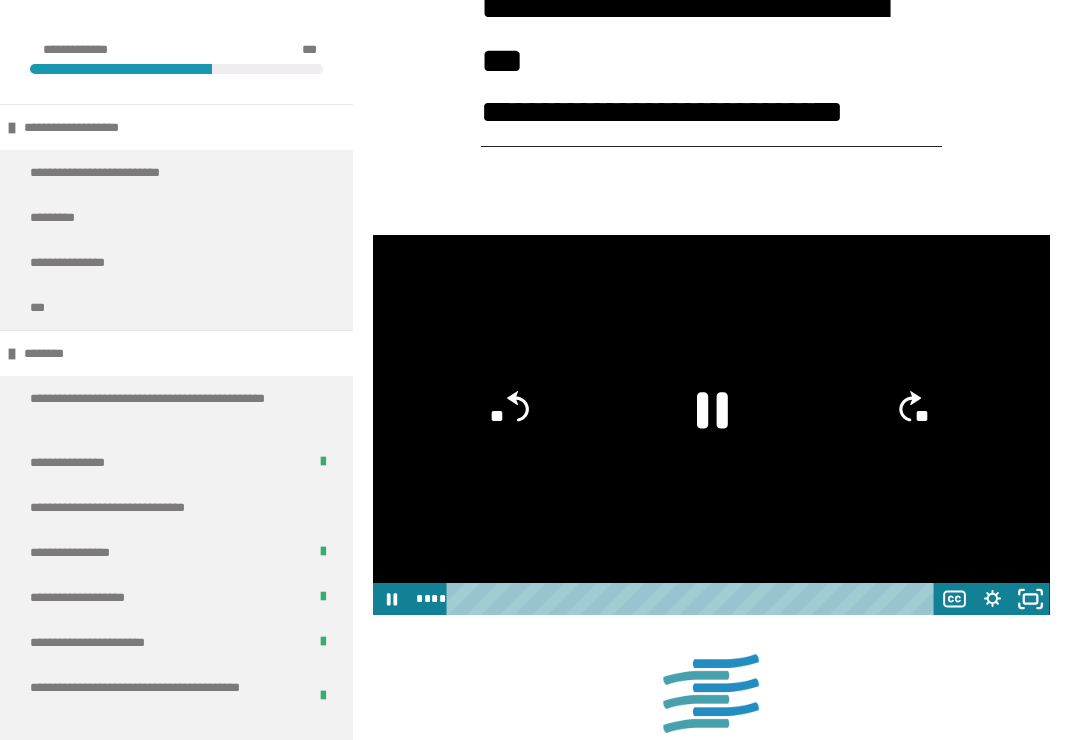 click 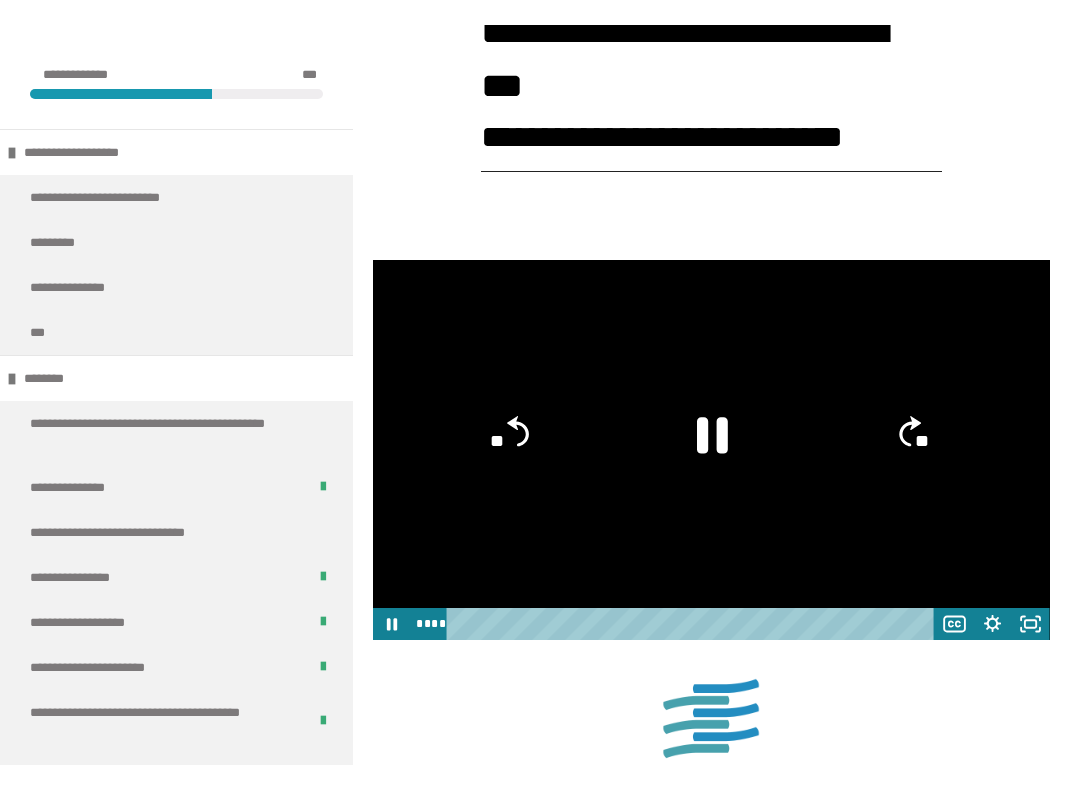 scroll, scrollTop: 20, scrollLeft: 0, axis: vertical 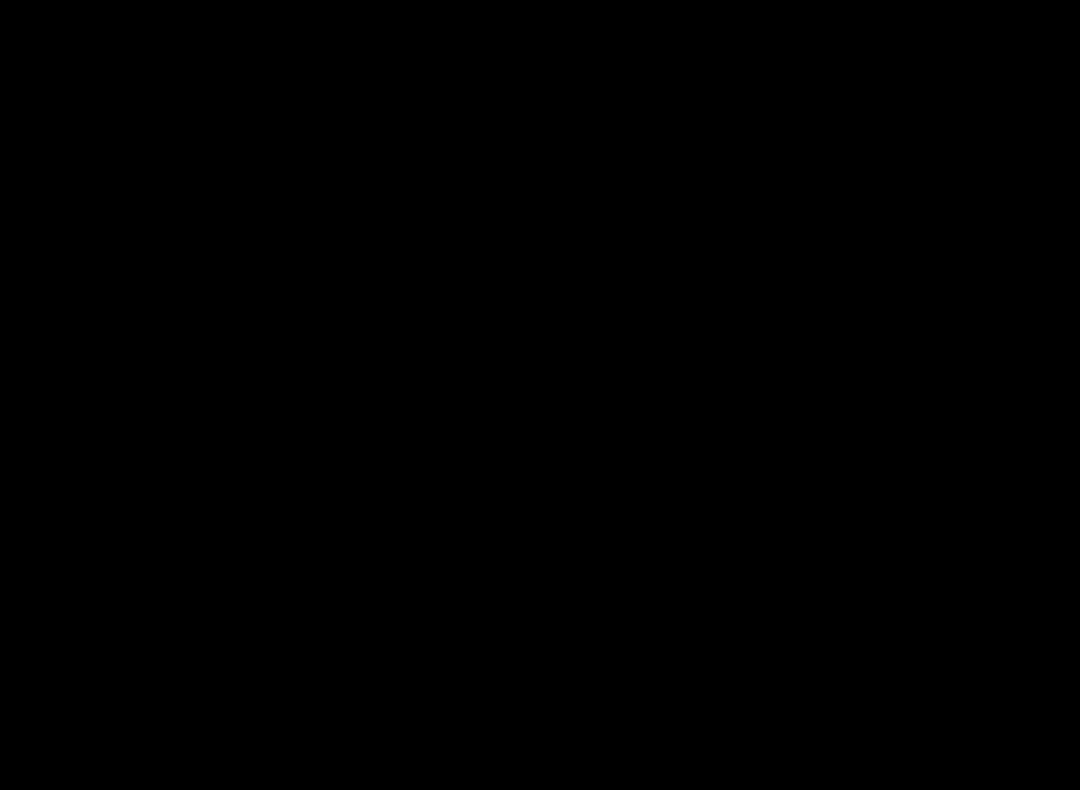 click at bounding box center (540, 395) 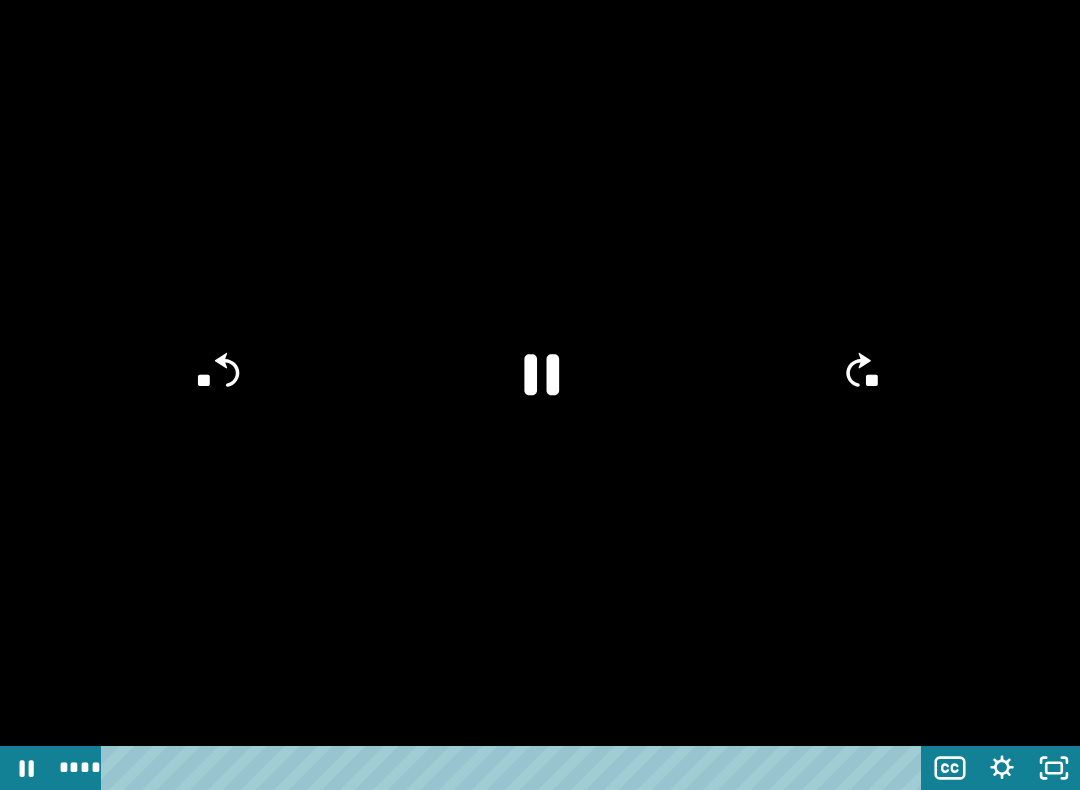 click 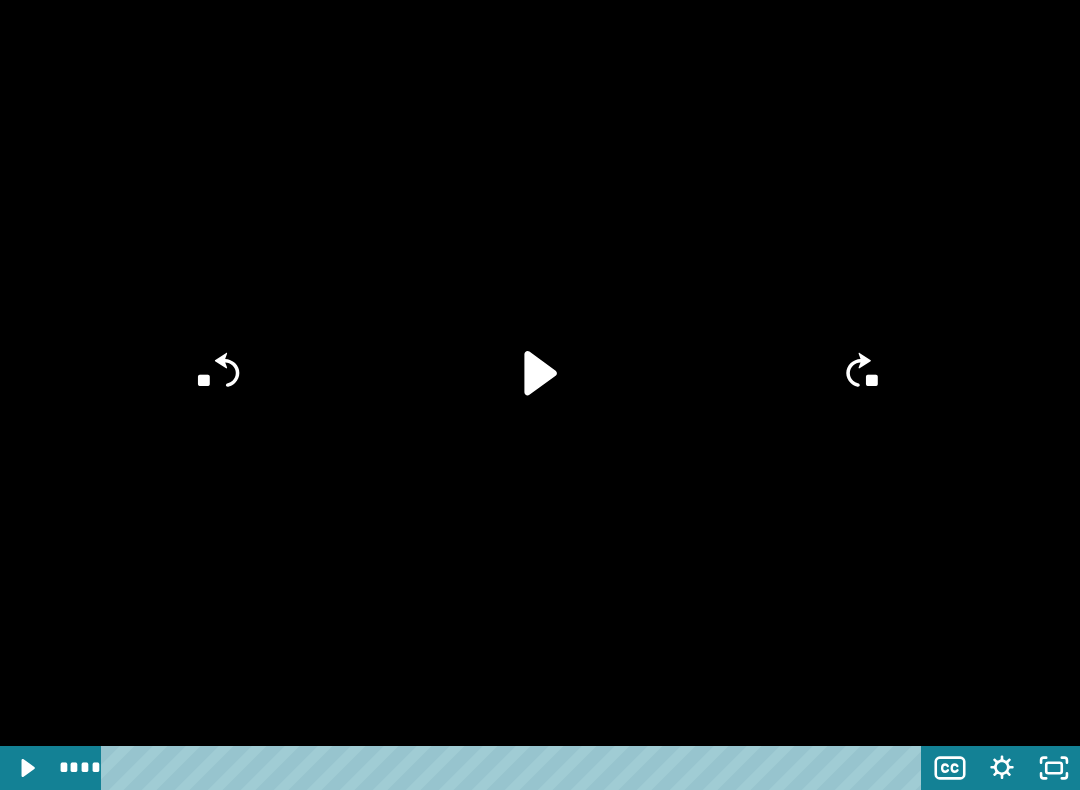 click at bounding box center [540, 395] 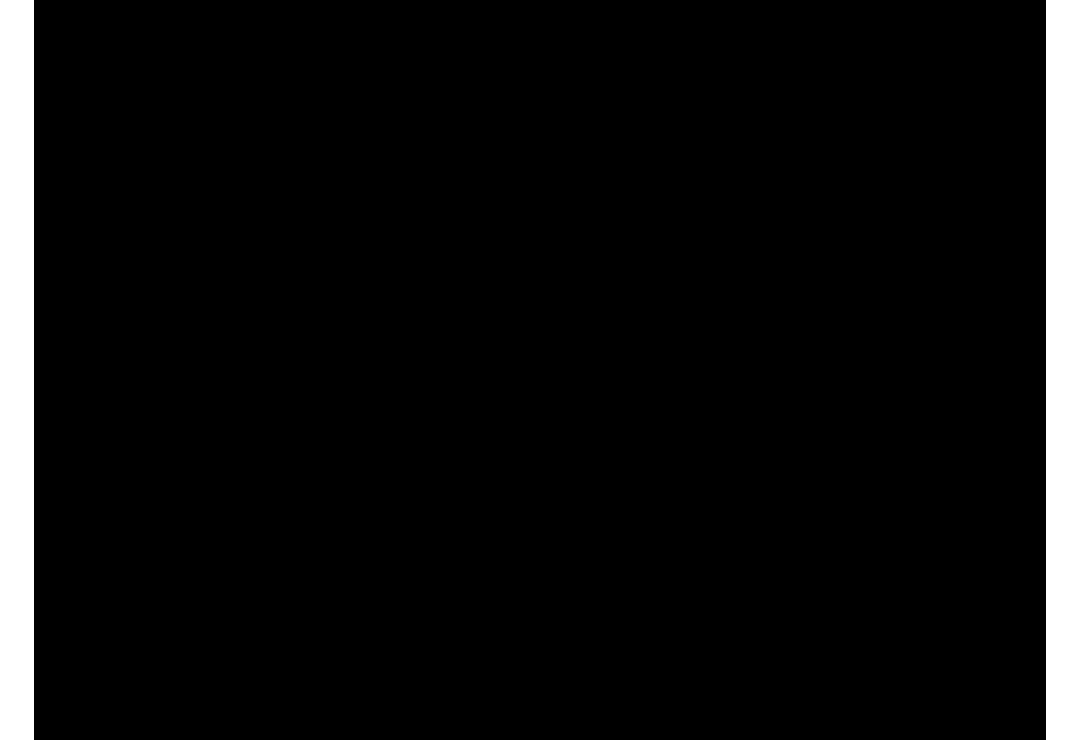 scroll, scrollTop: 4213, scrollLeft: 0, axis: vertical 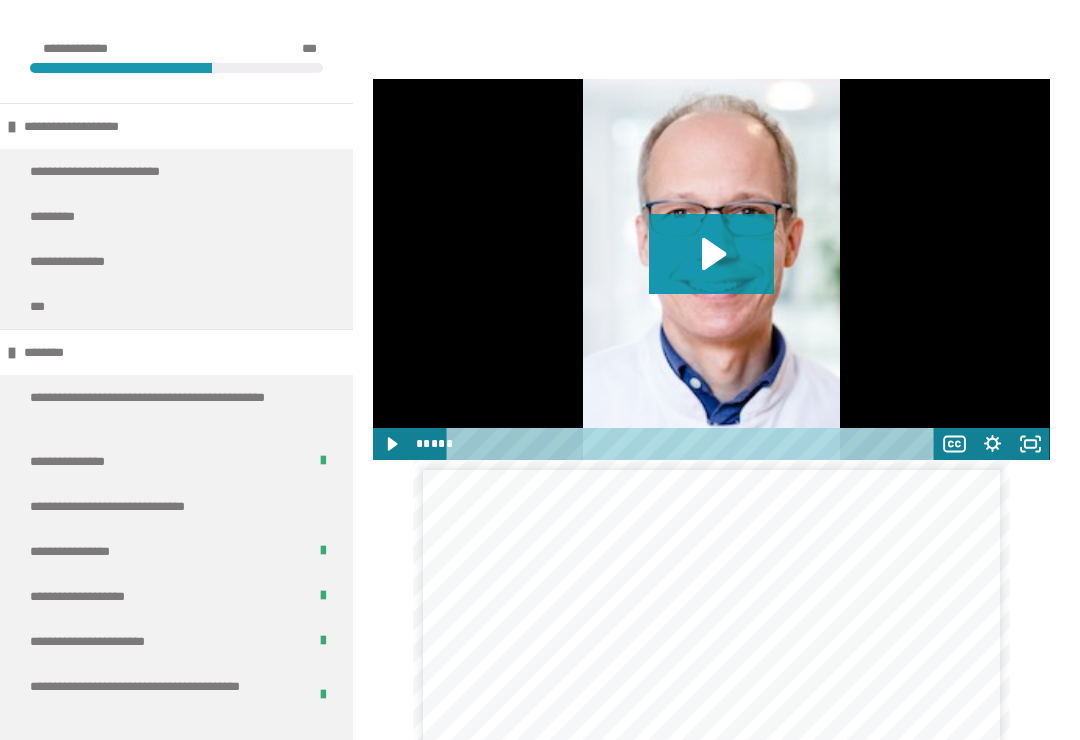 click 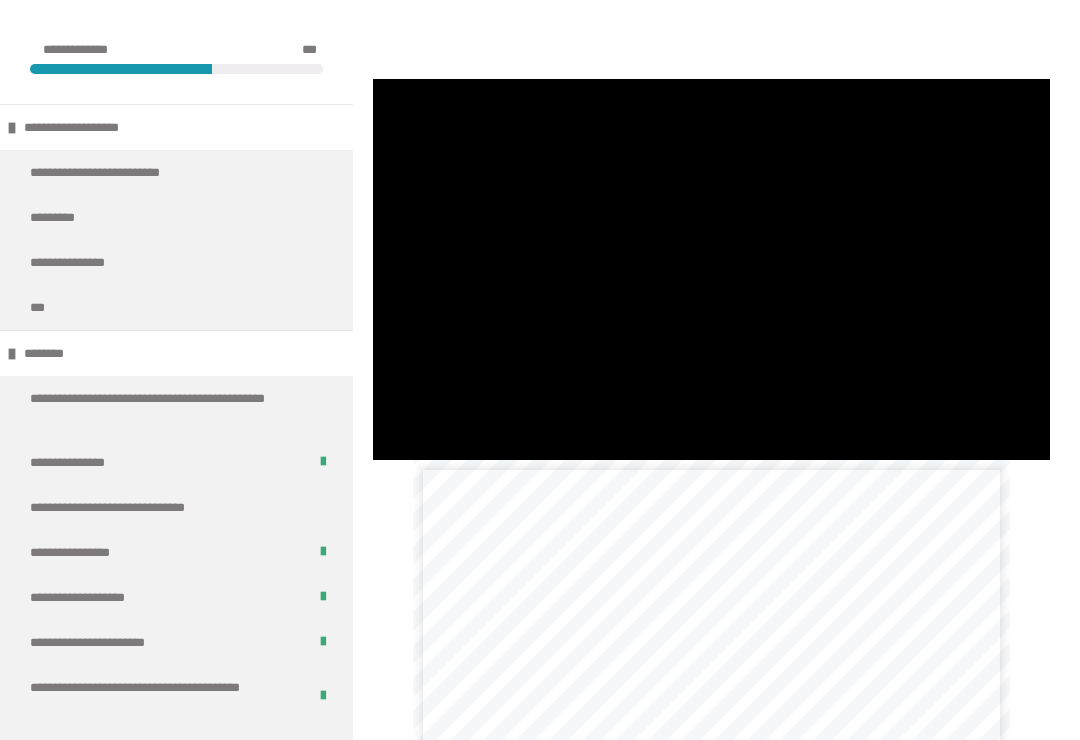 click at bounding box center [711, 269] 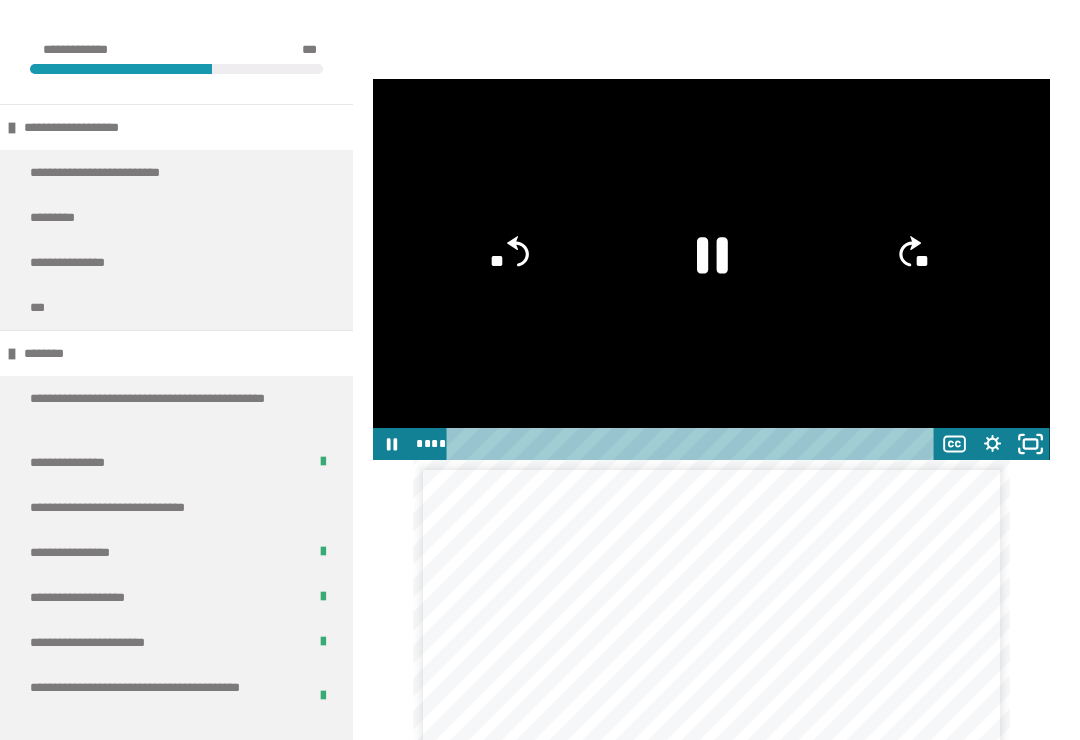 click 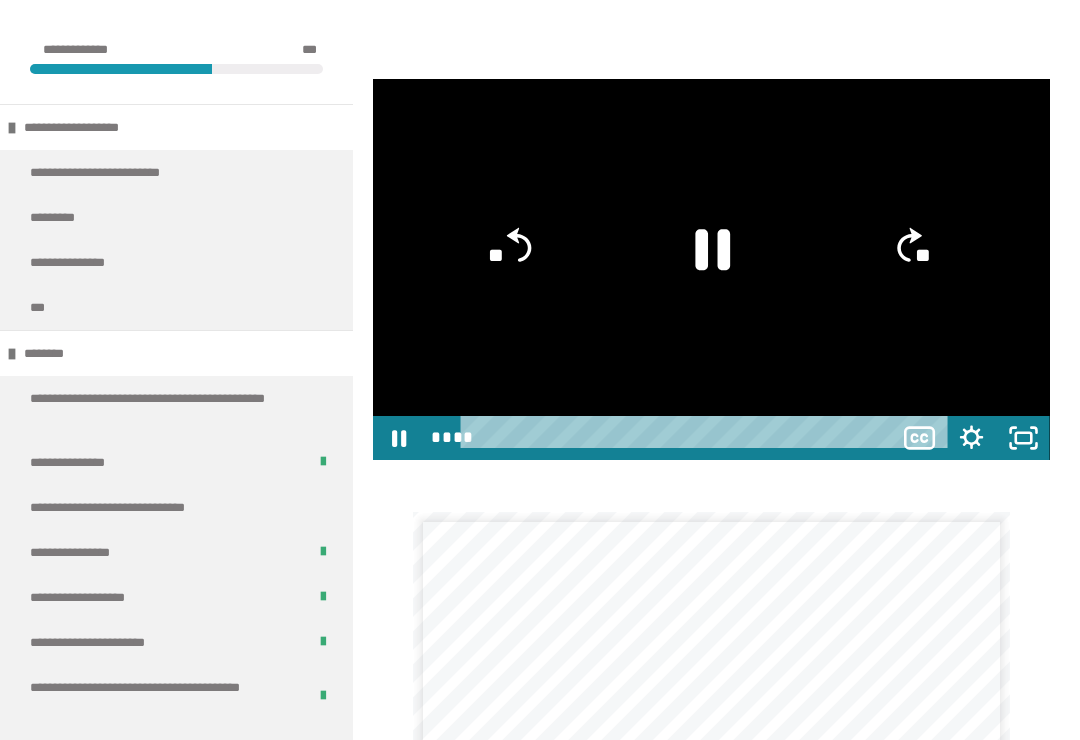 scroll, scrollTop: 20, scrollLeft: 0, axis: vertical 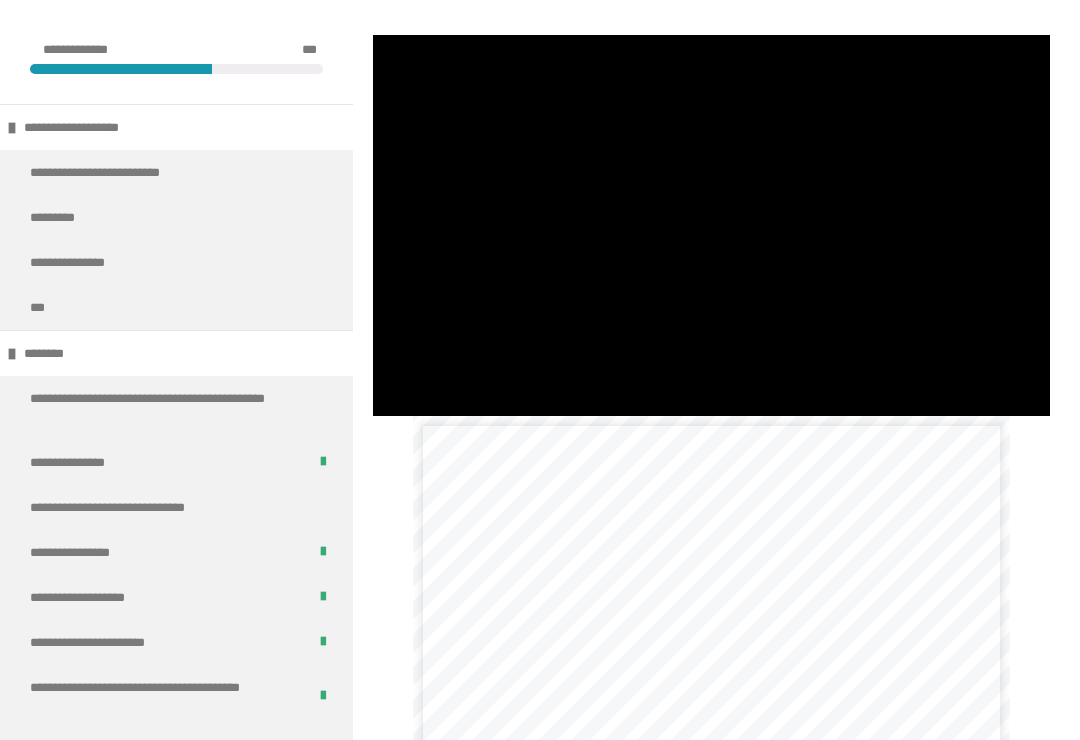 click at bounding box center (711, 225) 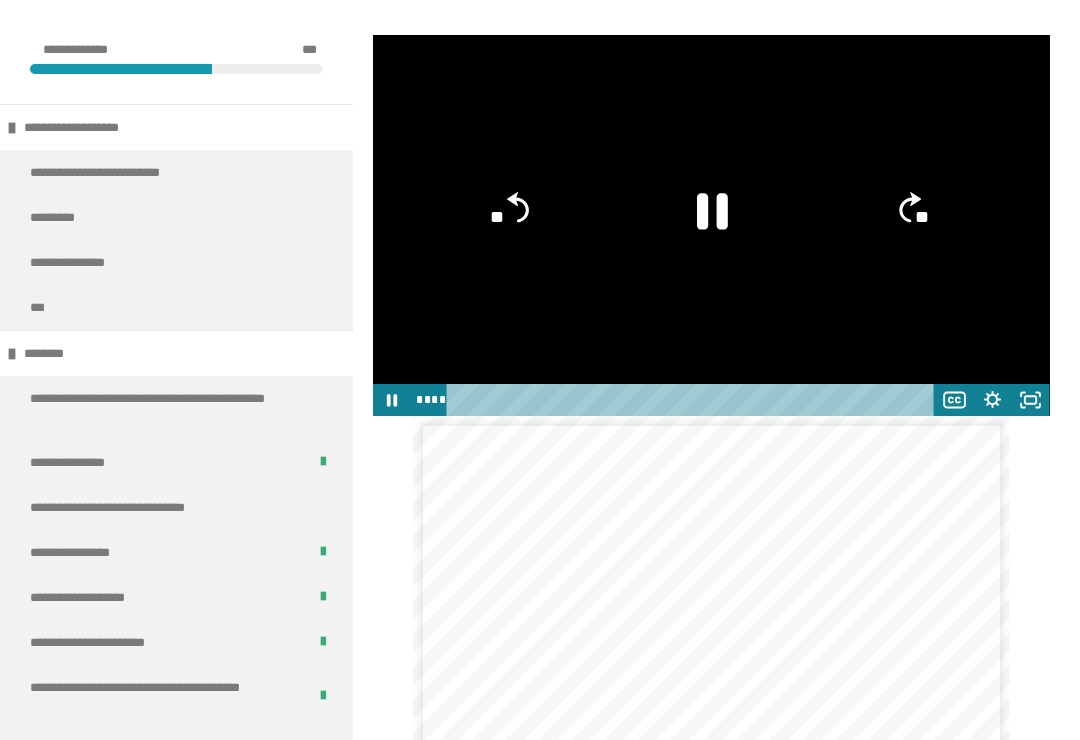 click 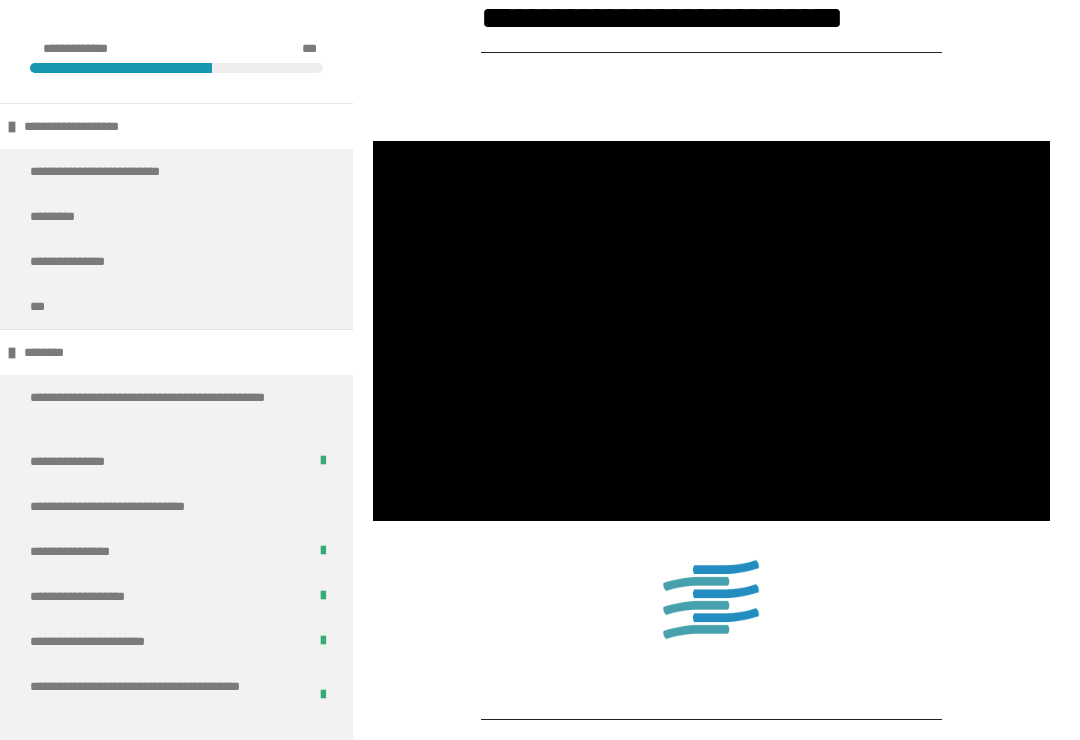 click at bounding box center [711, 332] 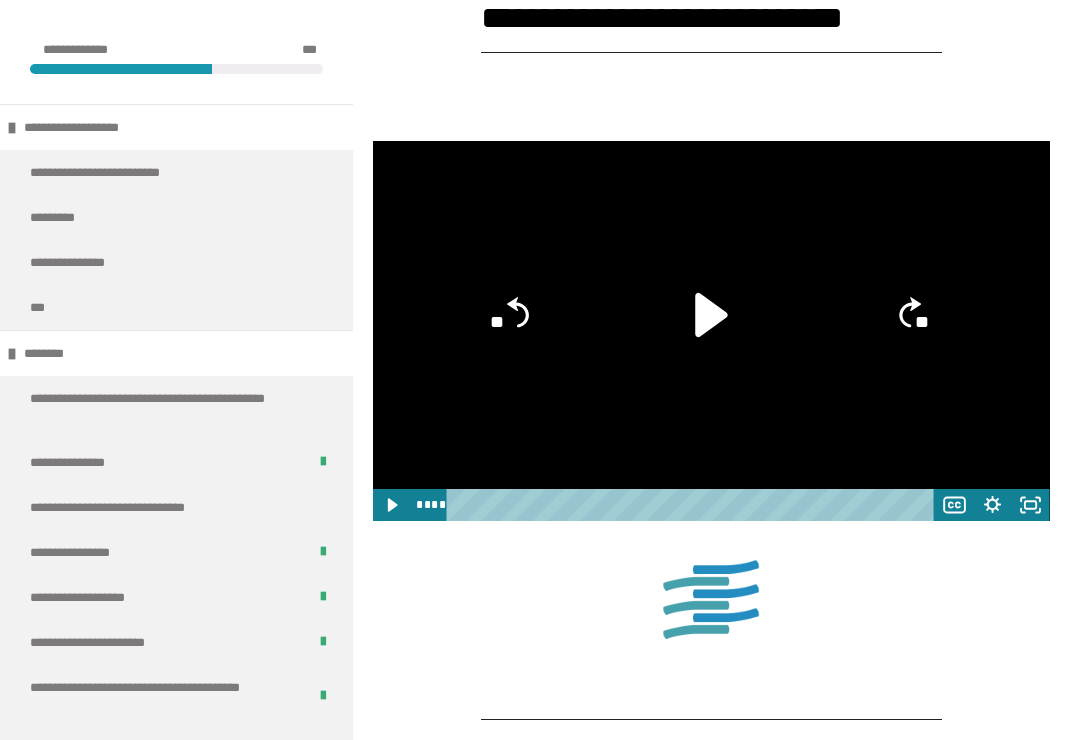 click 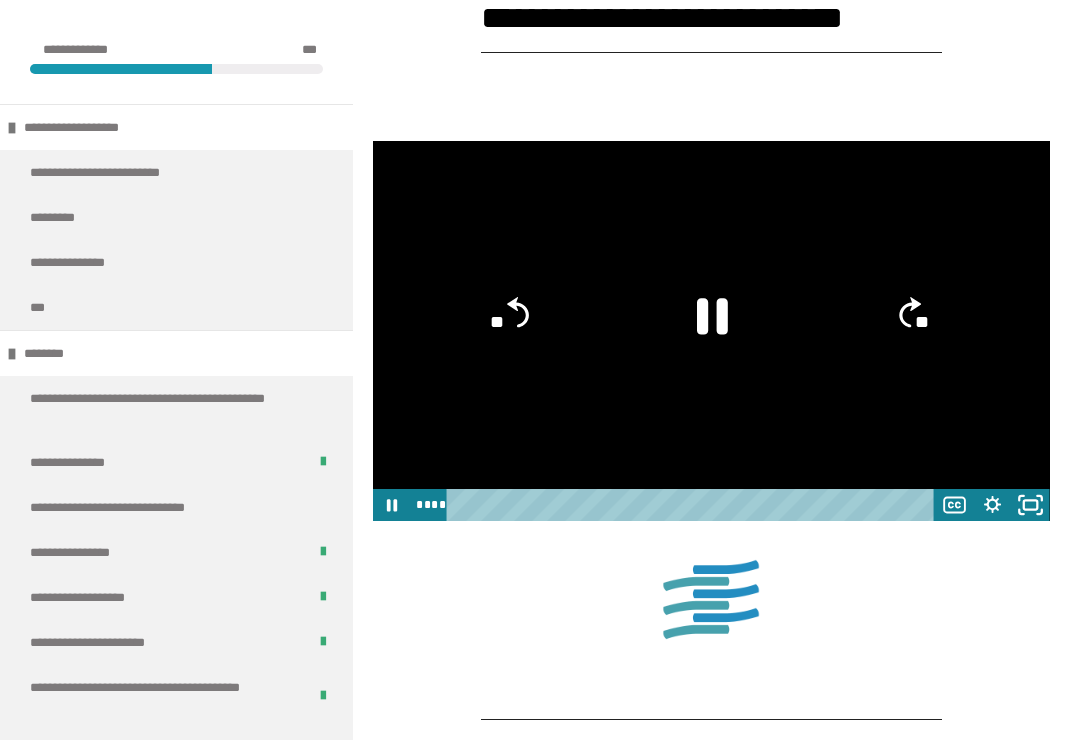 click 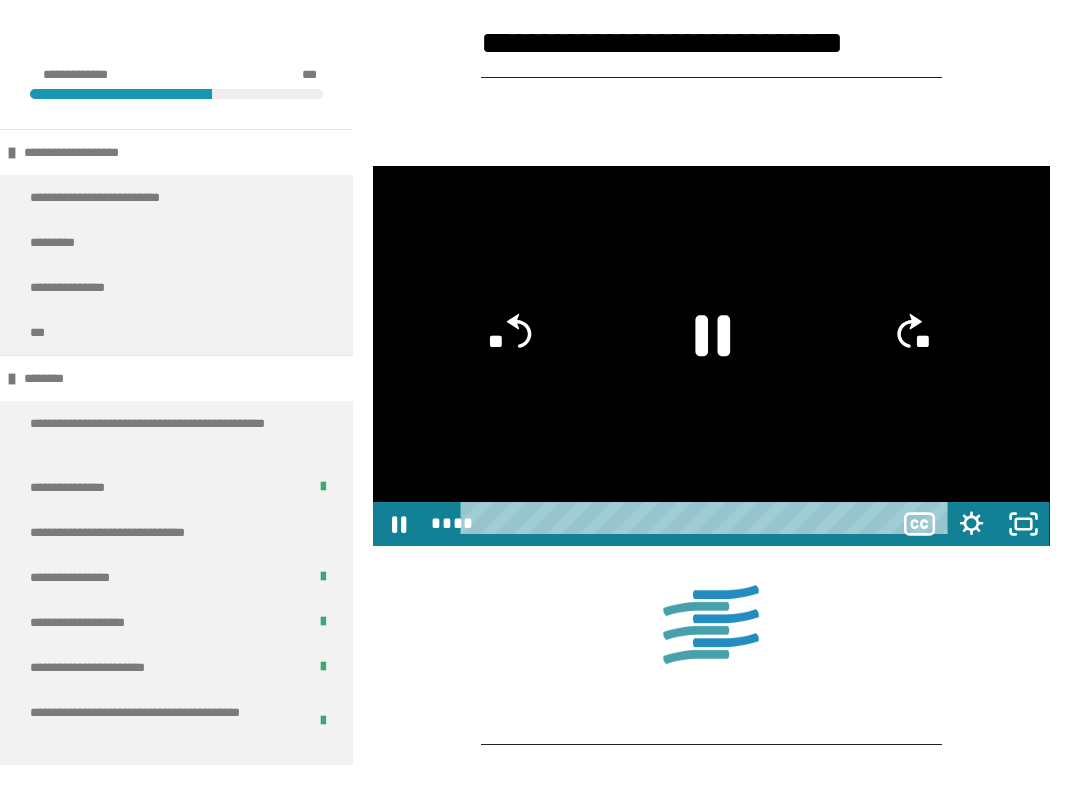 scroll, scrollTop: 20, scrollLeft: 0, axis: vertical 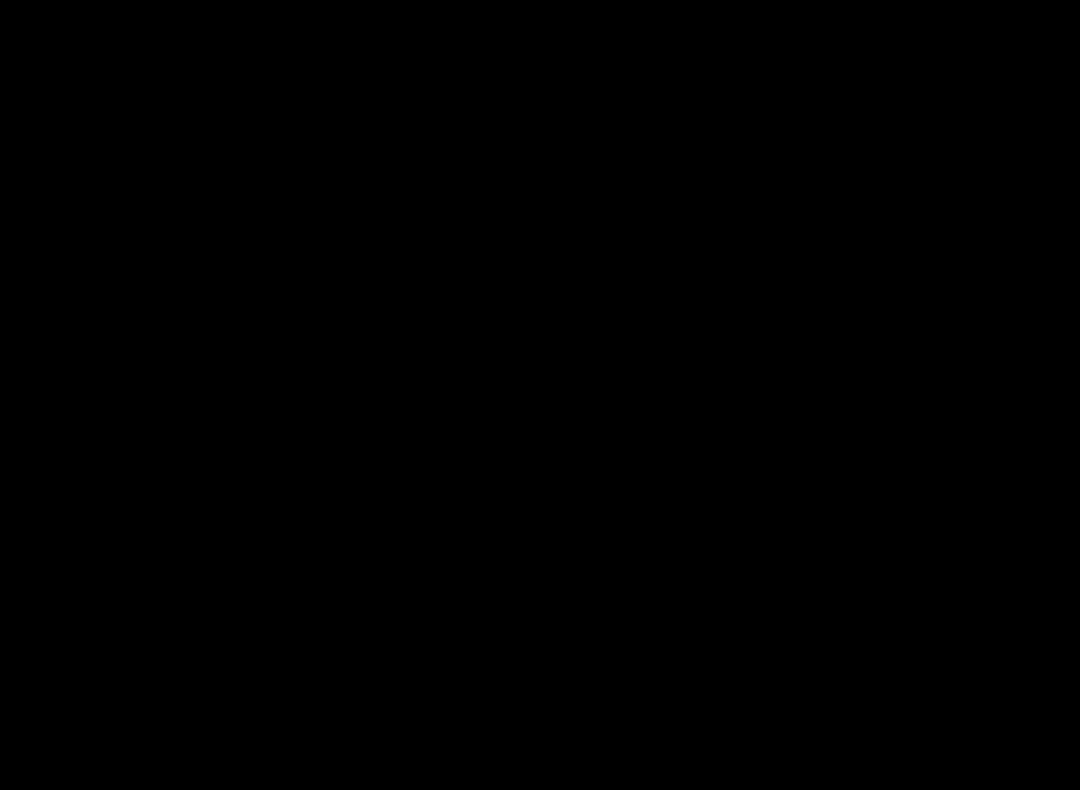 click at bounding box center (540, 395) 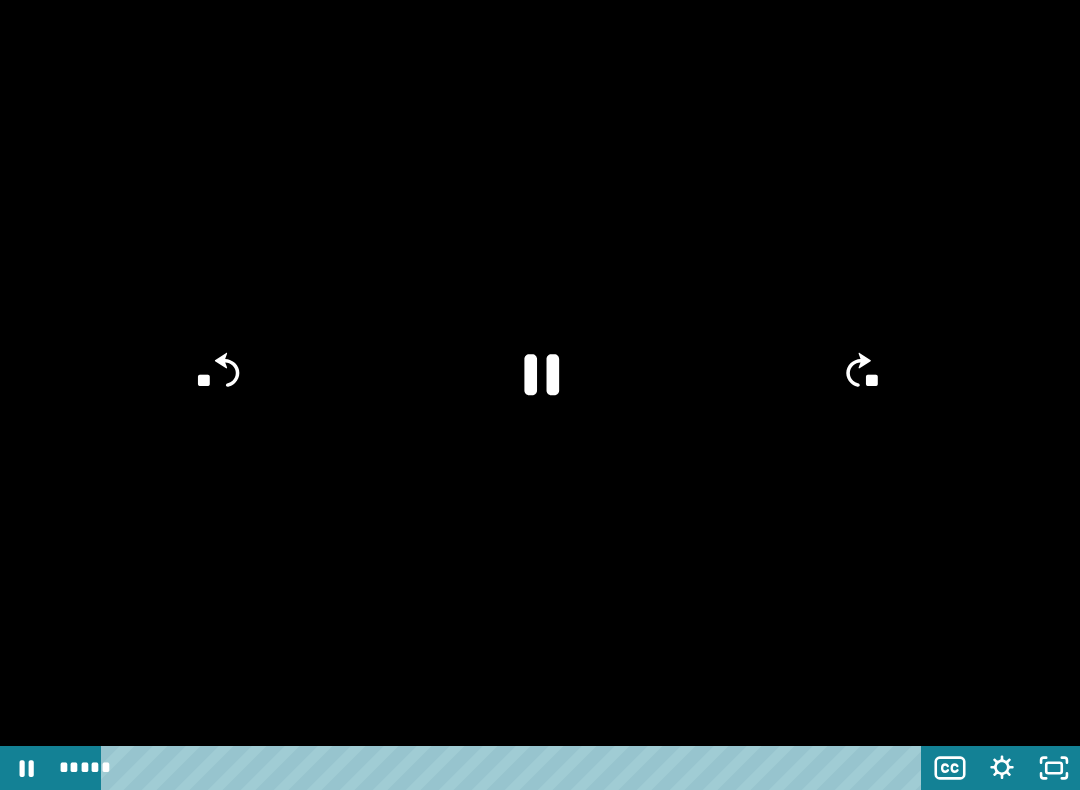 click at bounding box center (540, 395) 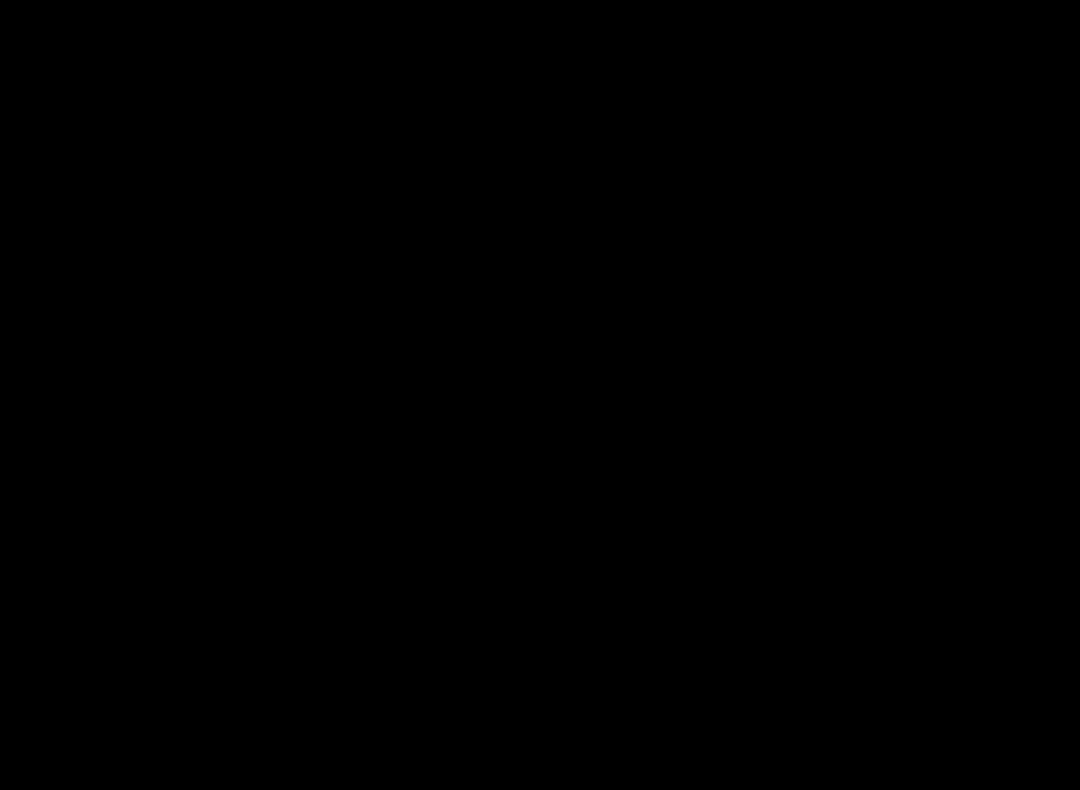 click at bounding box center [540, 395] 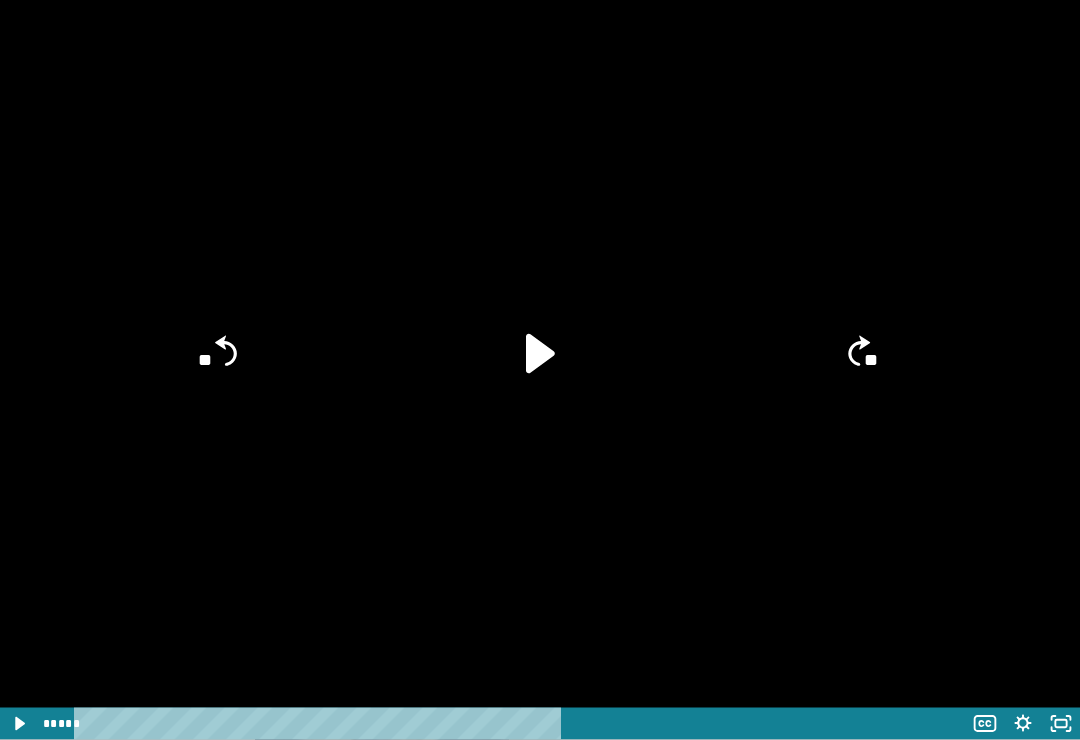scroll, scrollTop: 5636, scrollLeft: 0, axis: vertical 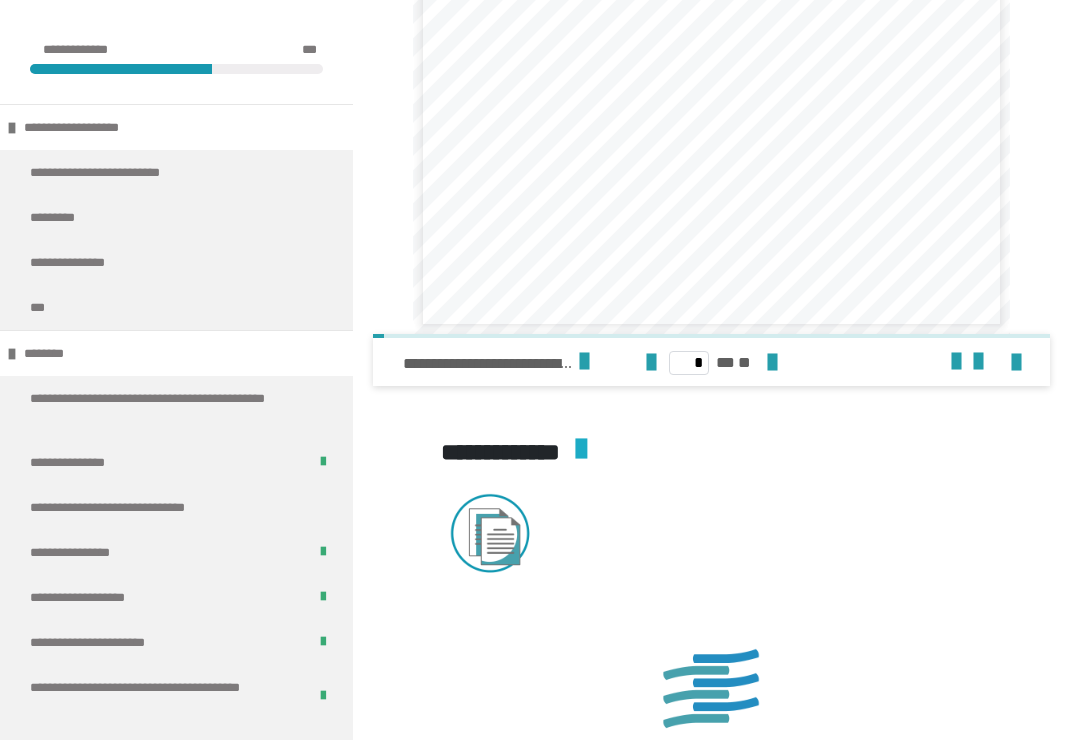 click on "* ** **" at bounding box center (712, 362) 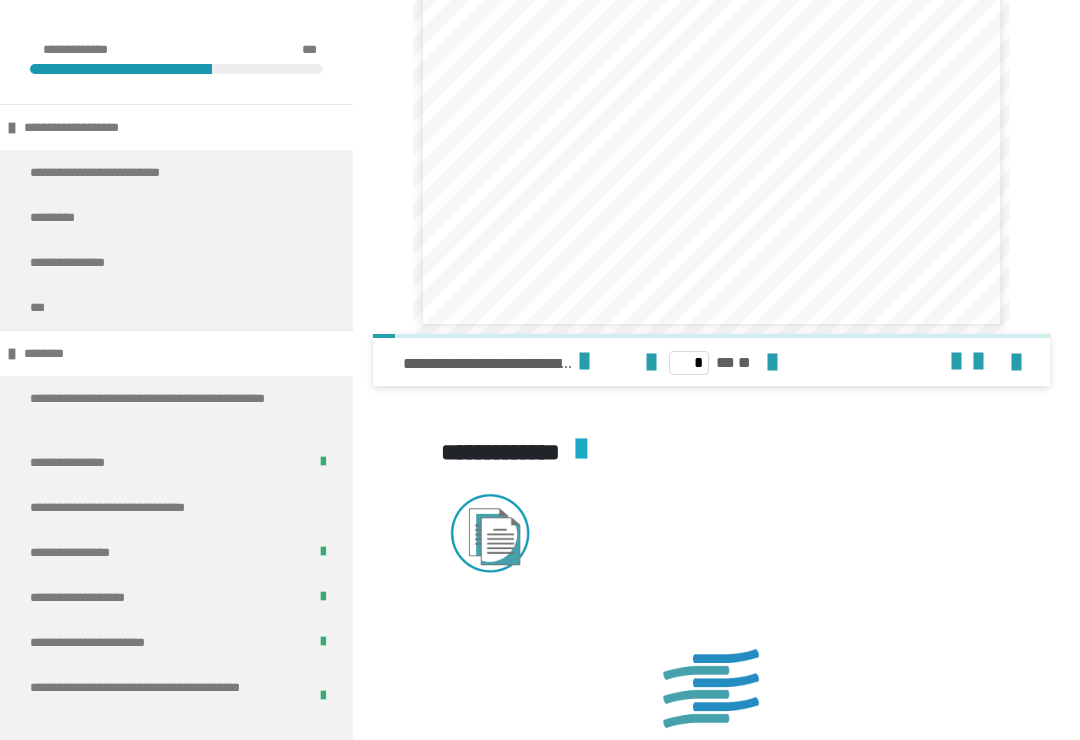click at bounding box center [772, 363] 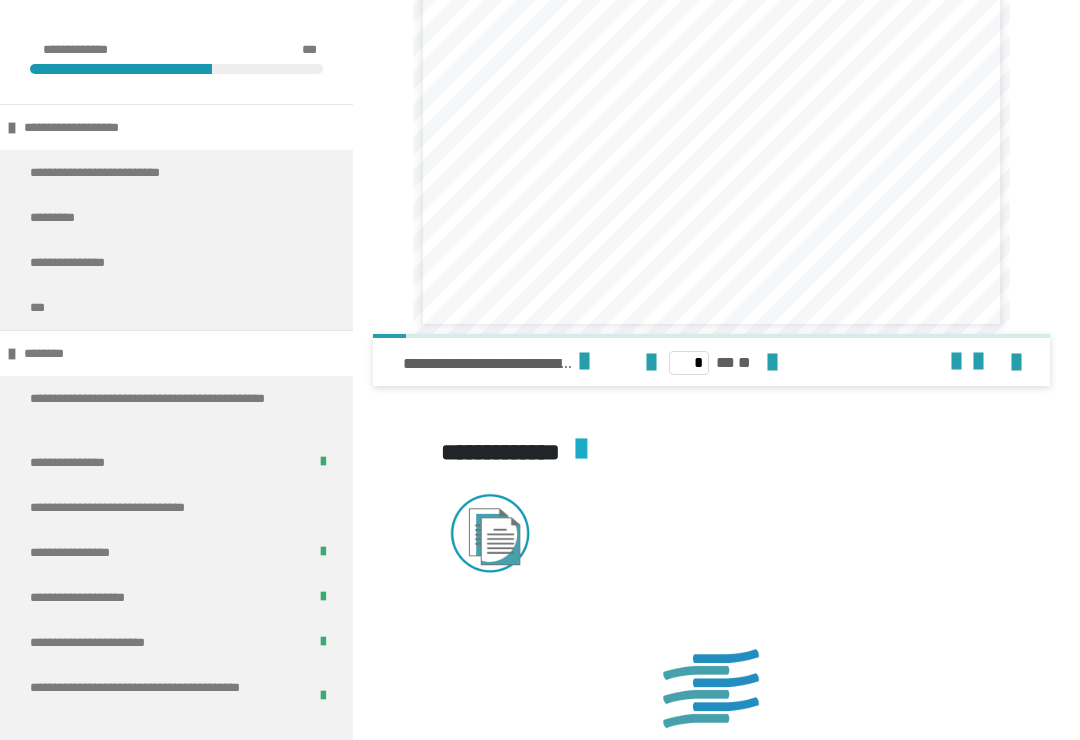 click at bounding box center [772, 363] 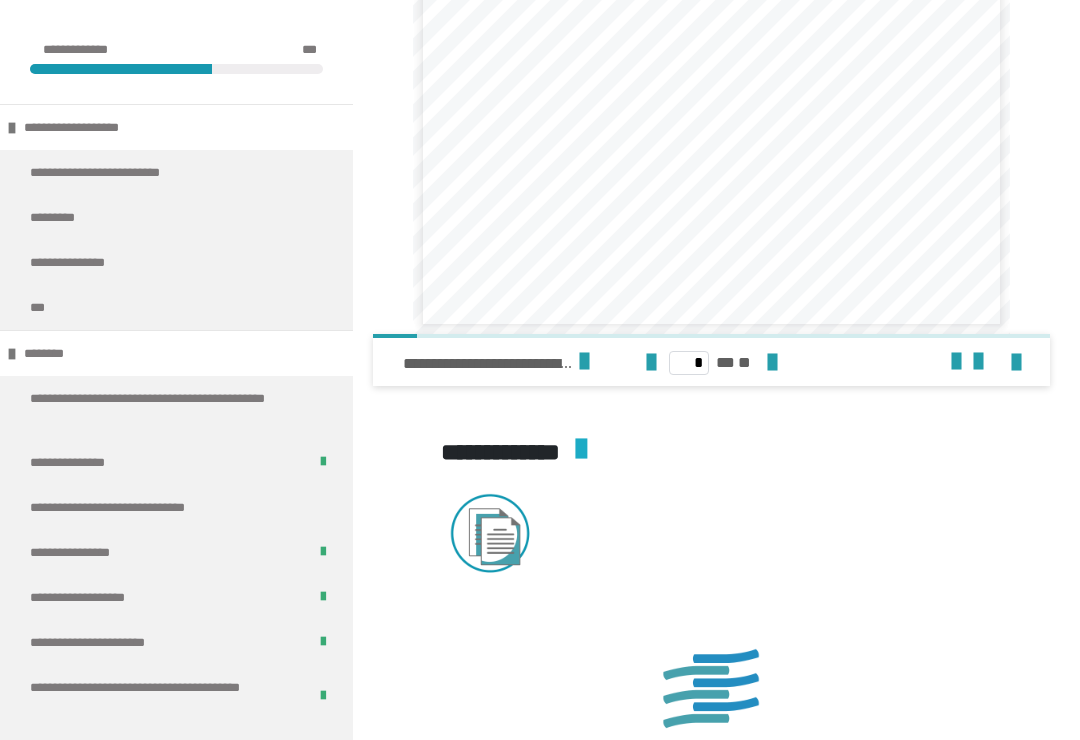 click at bounding box center (772, 363) 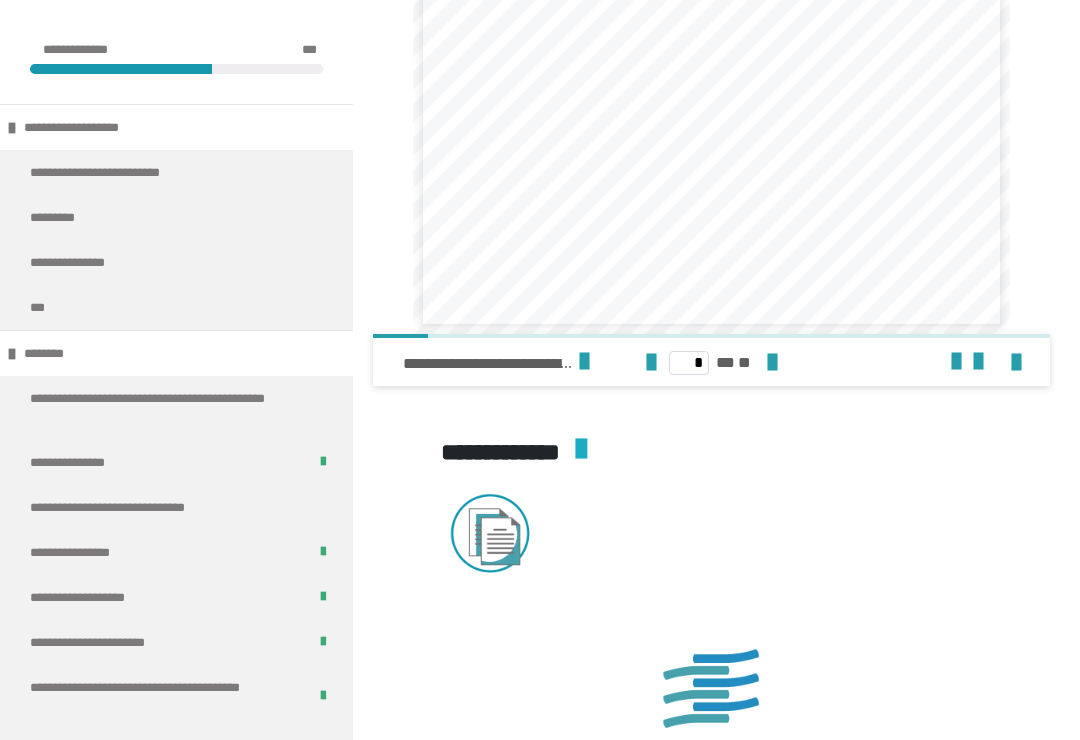 click at bounding box center (772, 363) 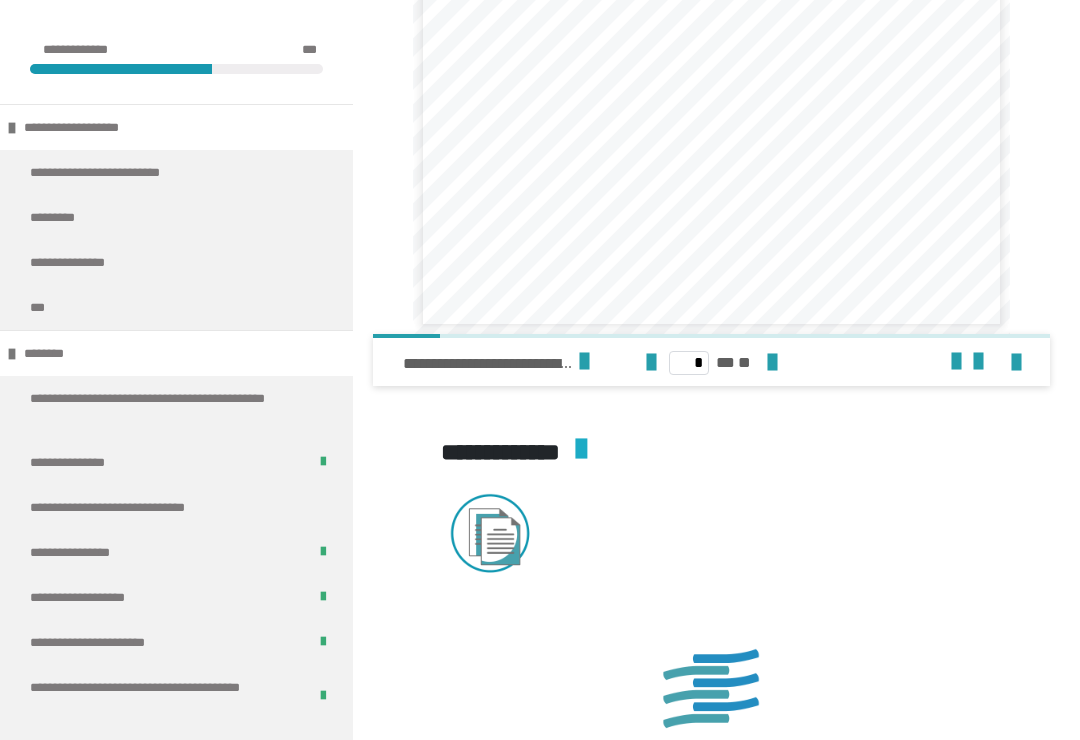 click at bounding box center [772, 363] 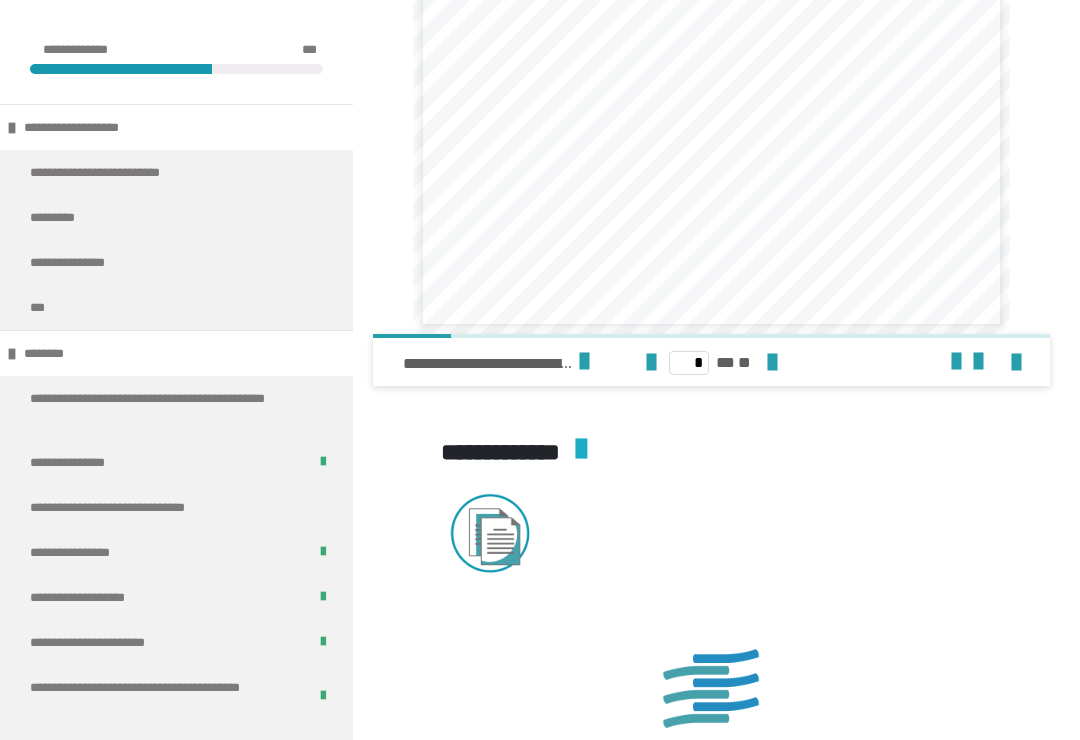 click at bounding box center [772, 363] 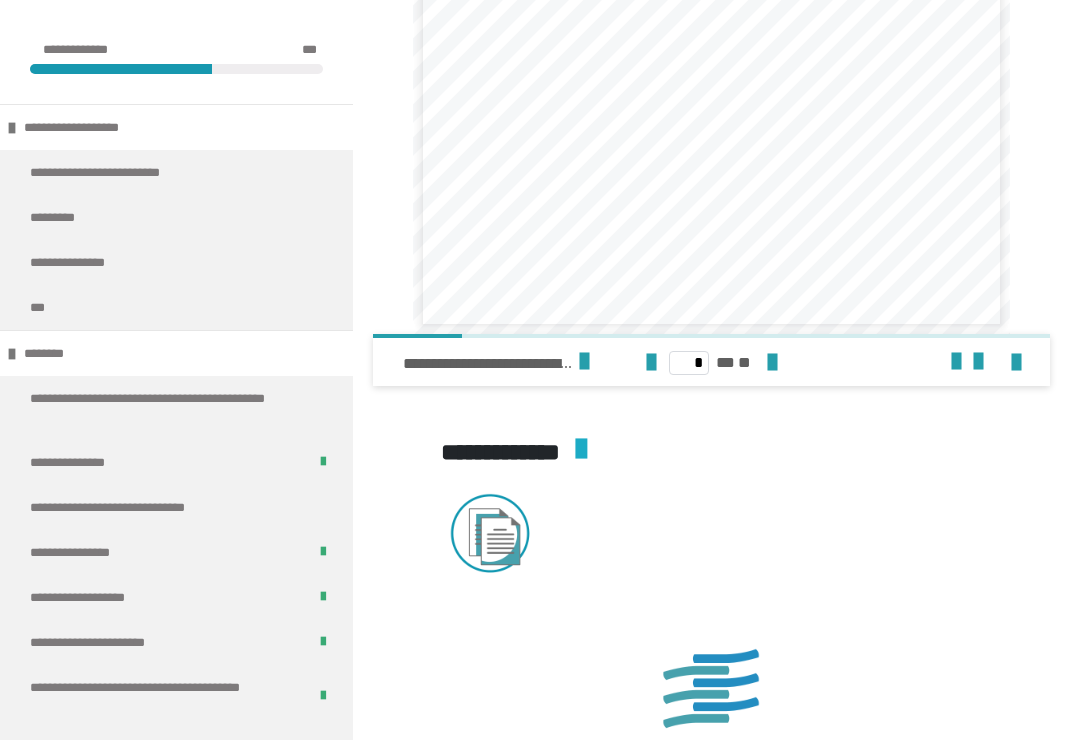 click at bounding box center (772, 363) 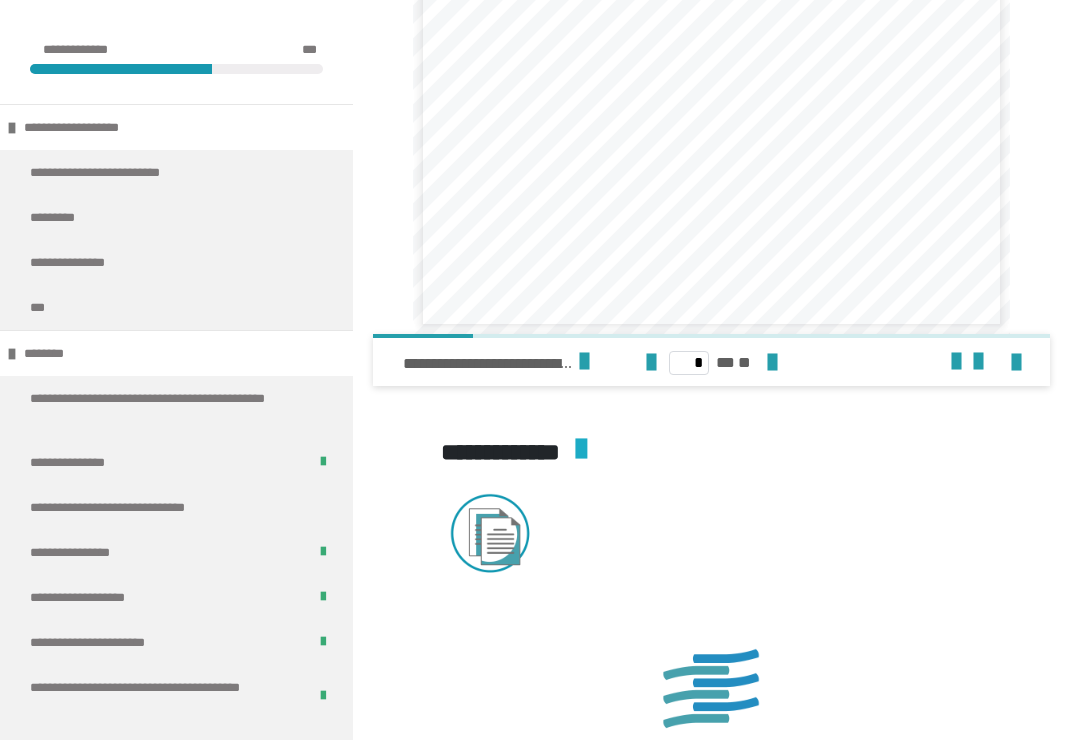 click at bounding box center (772, 363) 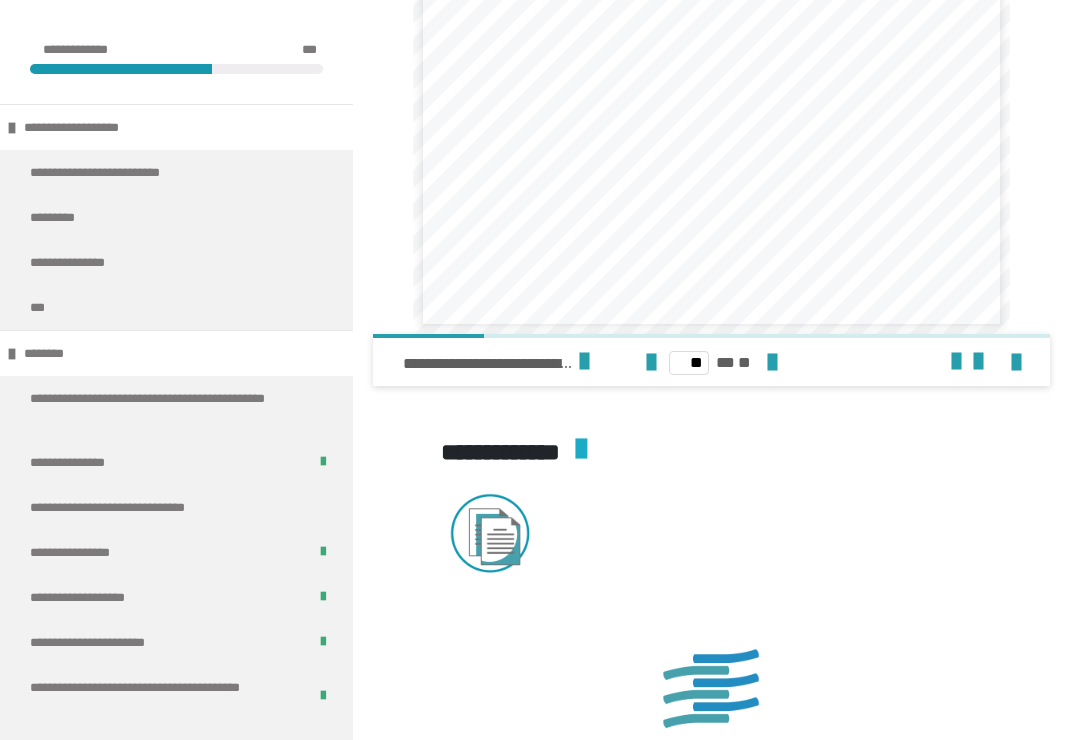 click at bounding box center [772, 363] 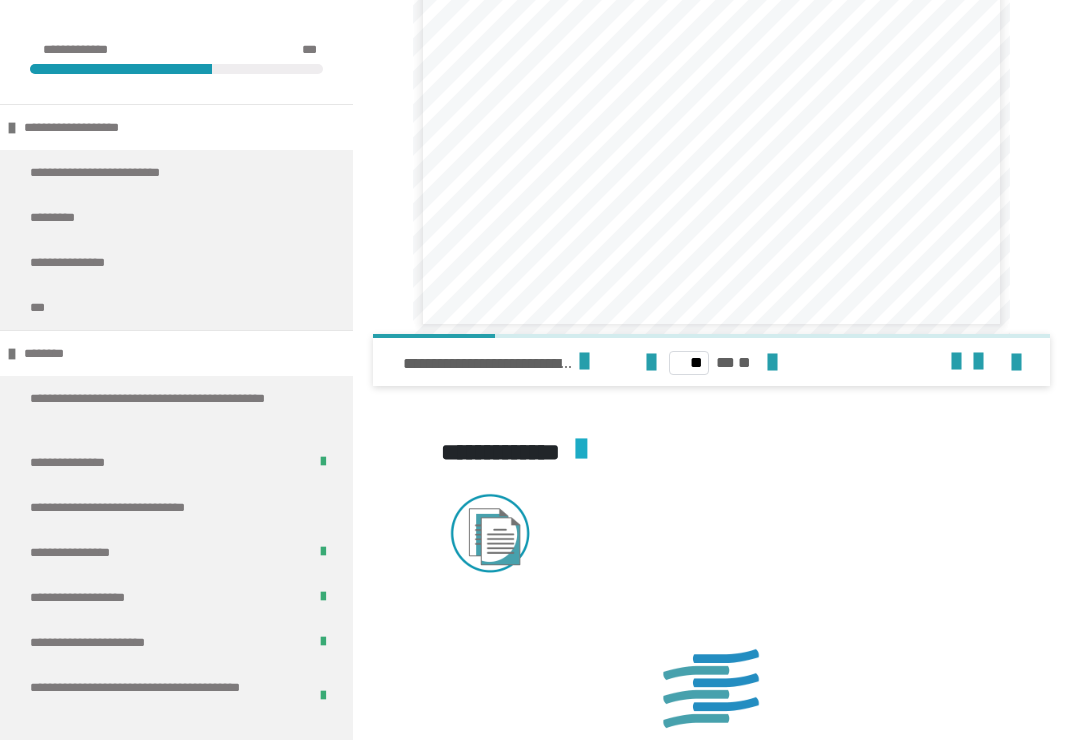 click at bounding box center (772, 363) 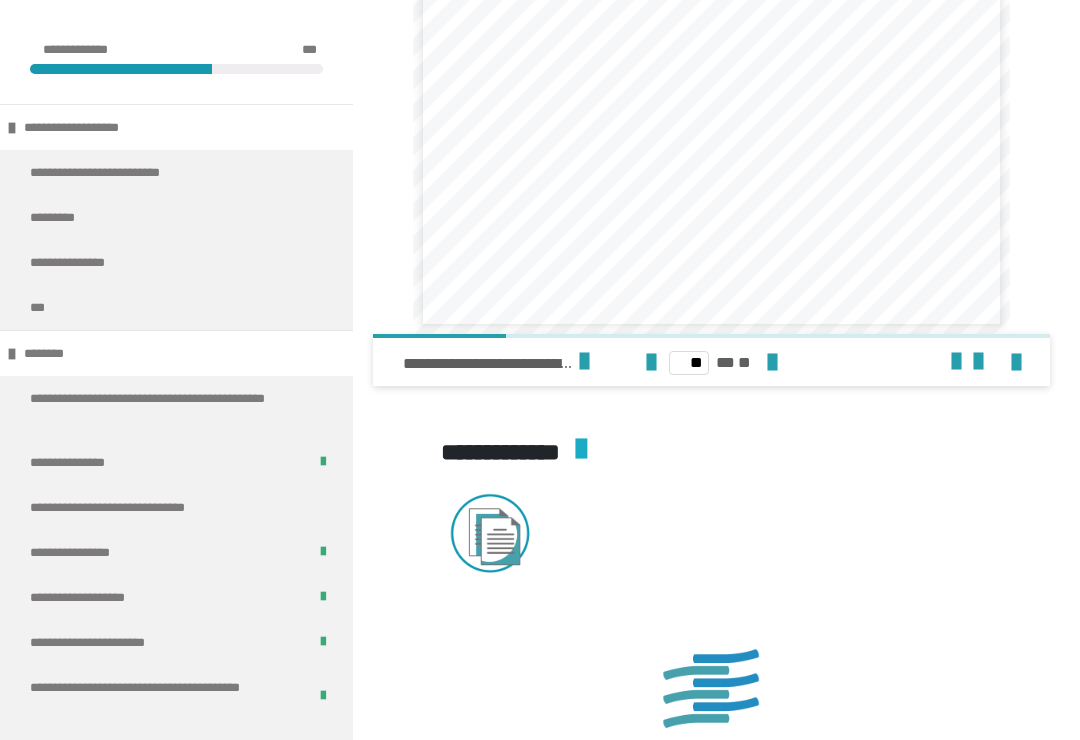 click at bounding box center (772, 363) 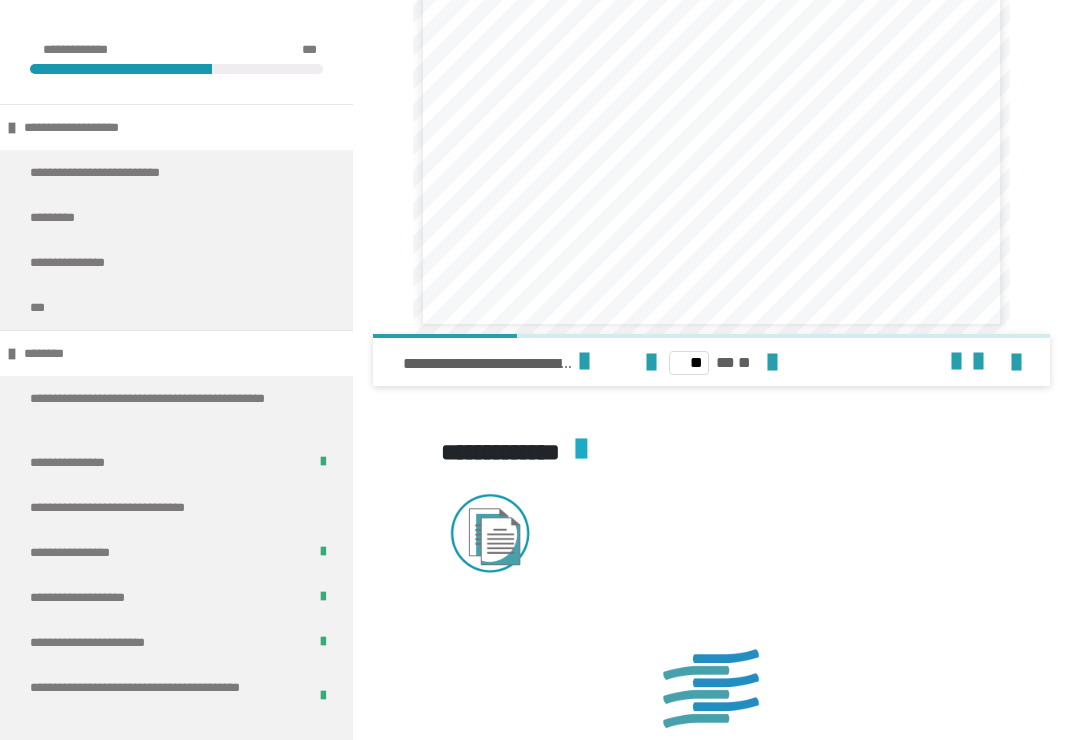 click at bounding box center (651, 363) 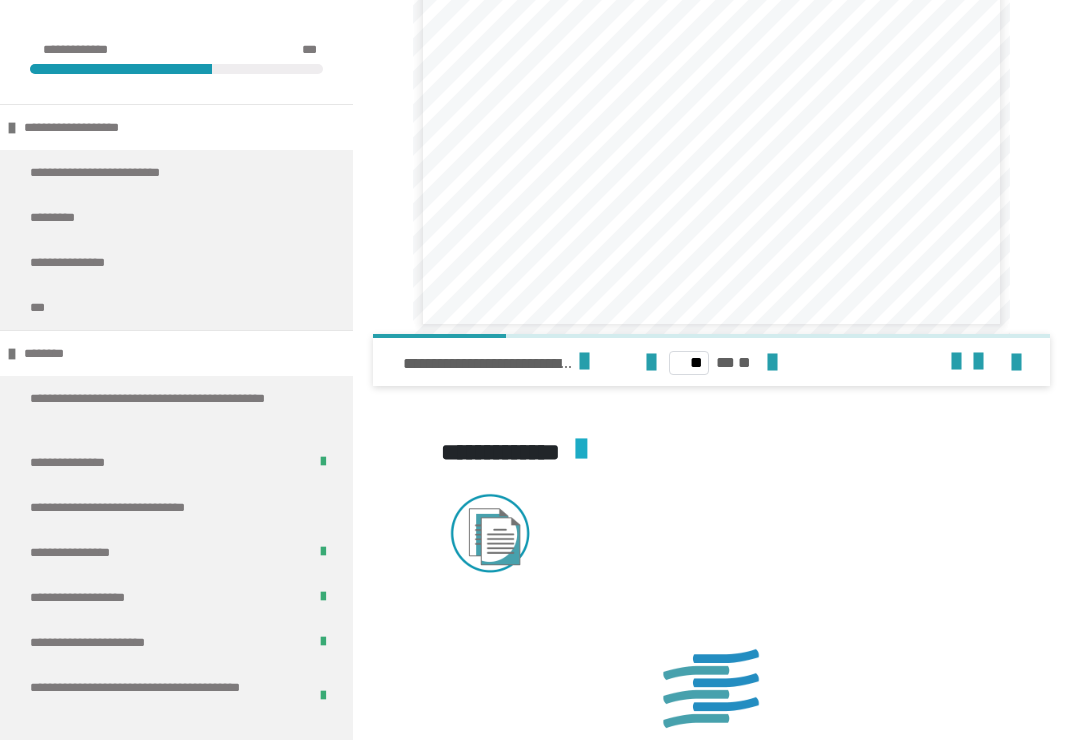 click at bounding box center [772, 363] 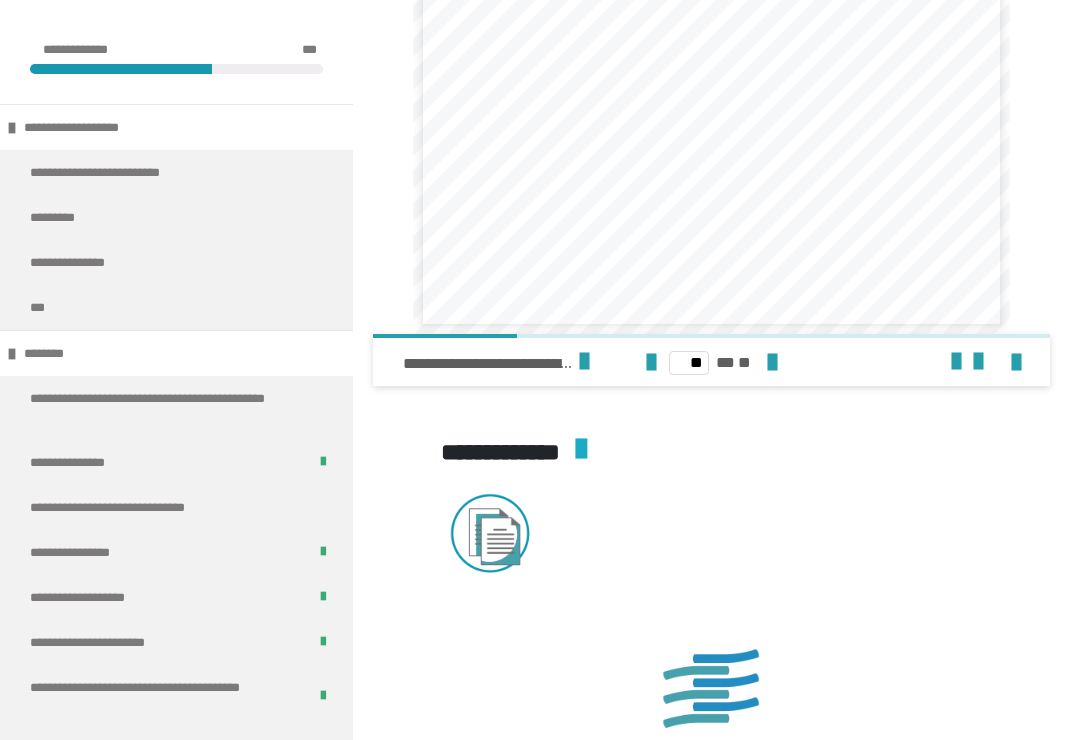 click at bounding box center (772, 363) 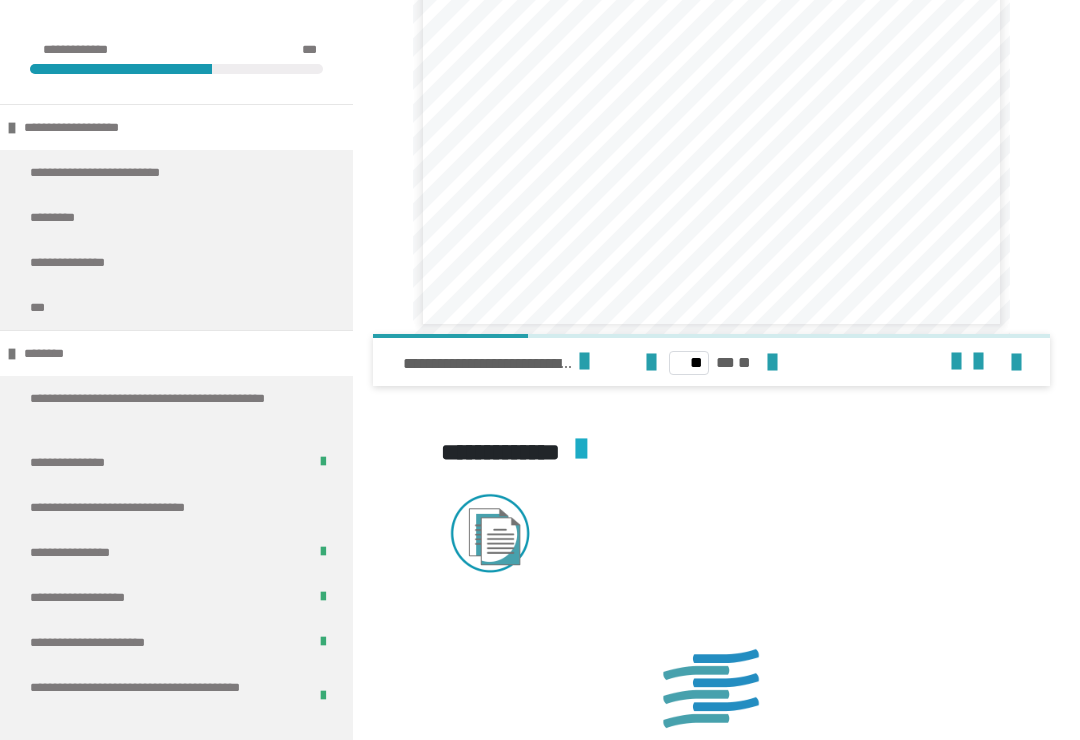 click at bounding box center (772, 363) 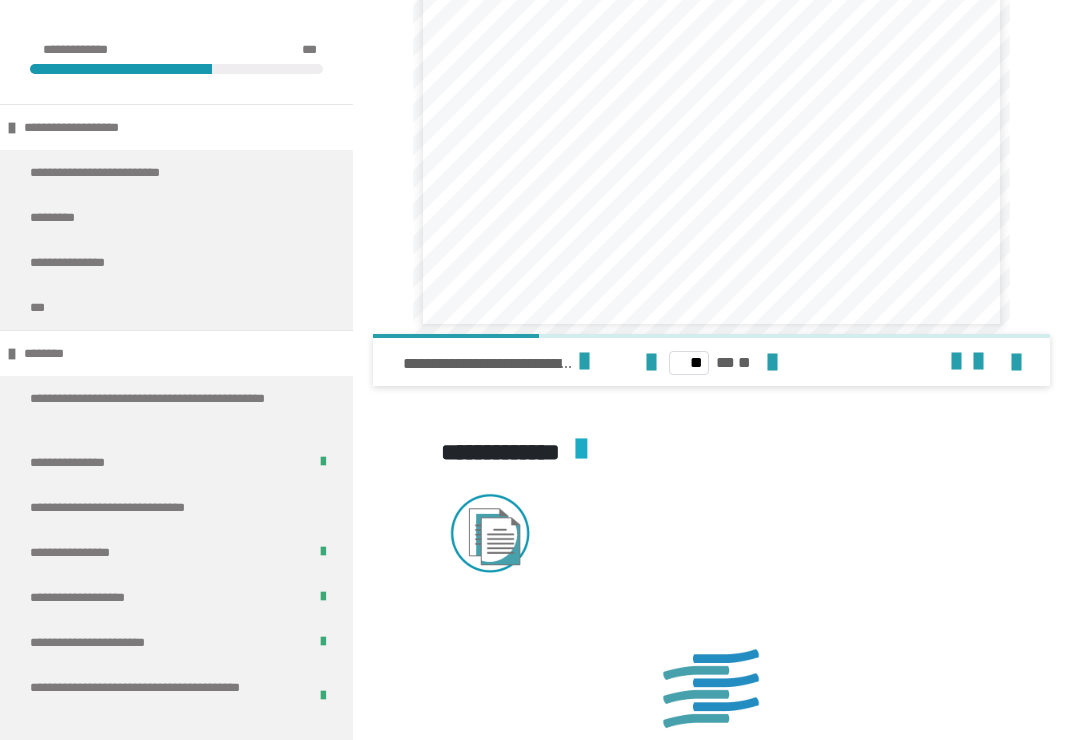 click at bounding box center (772, 363) 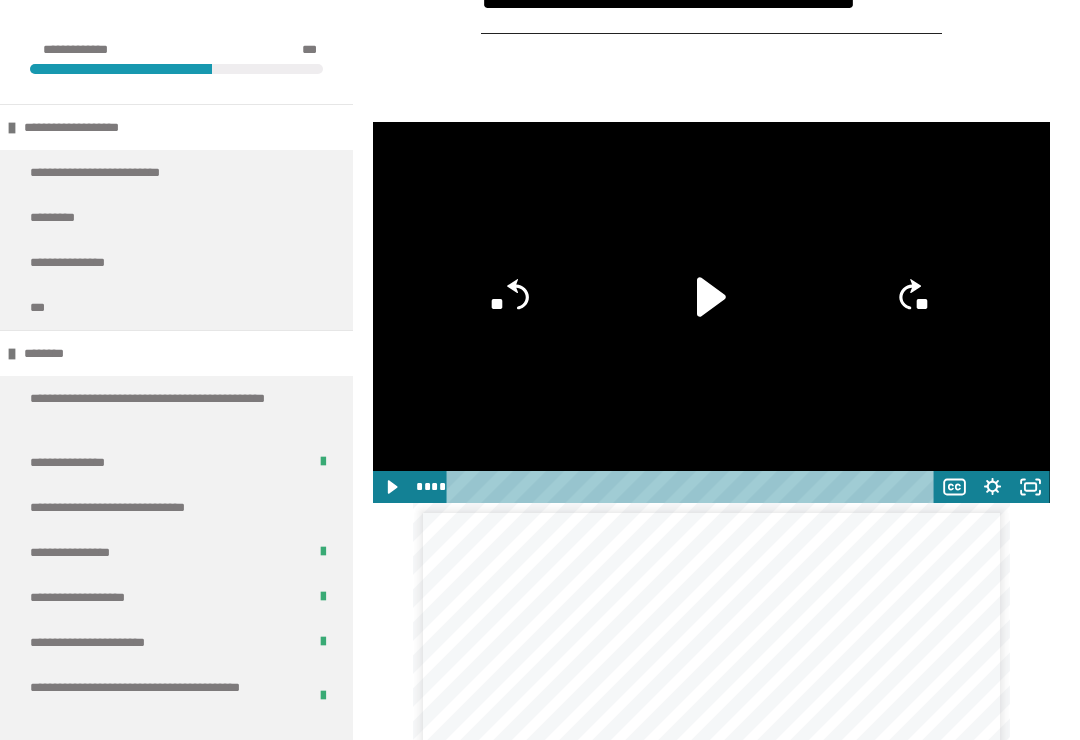 scroll, scrollTop: 5018, scrollLeft: 0, axis: vertical 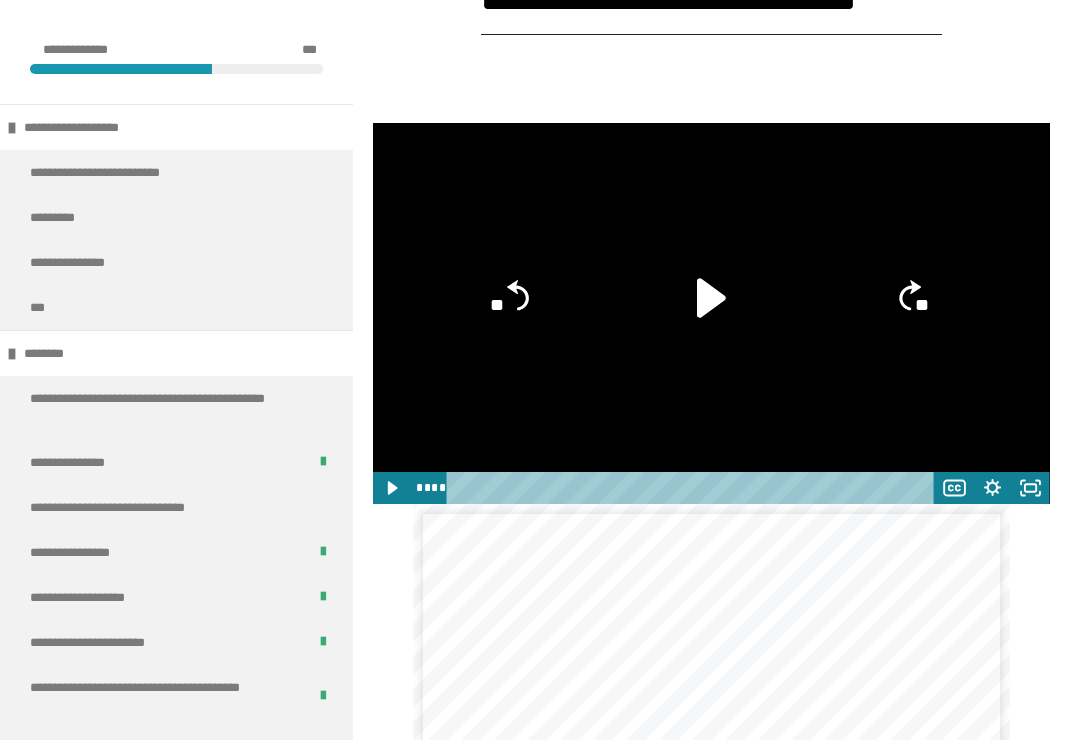 click 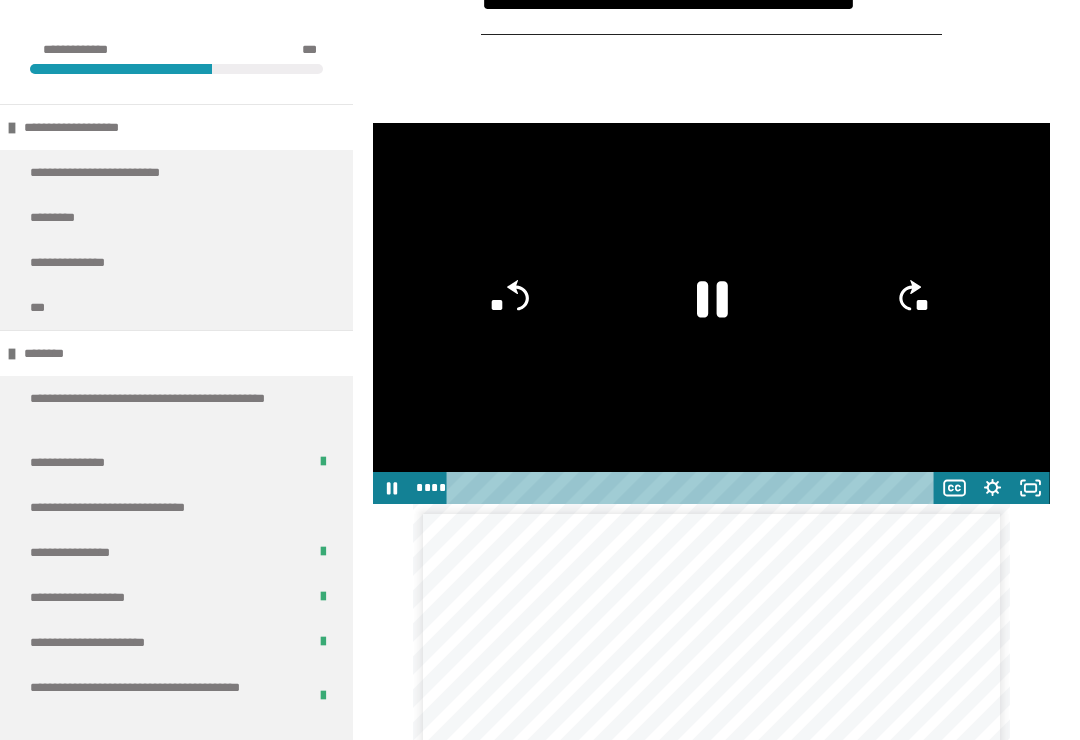 click 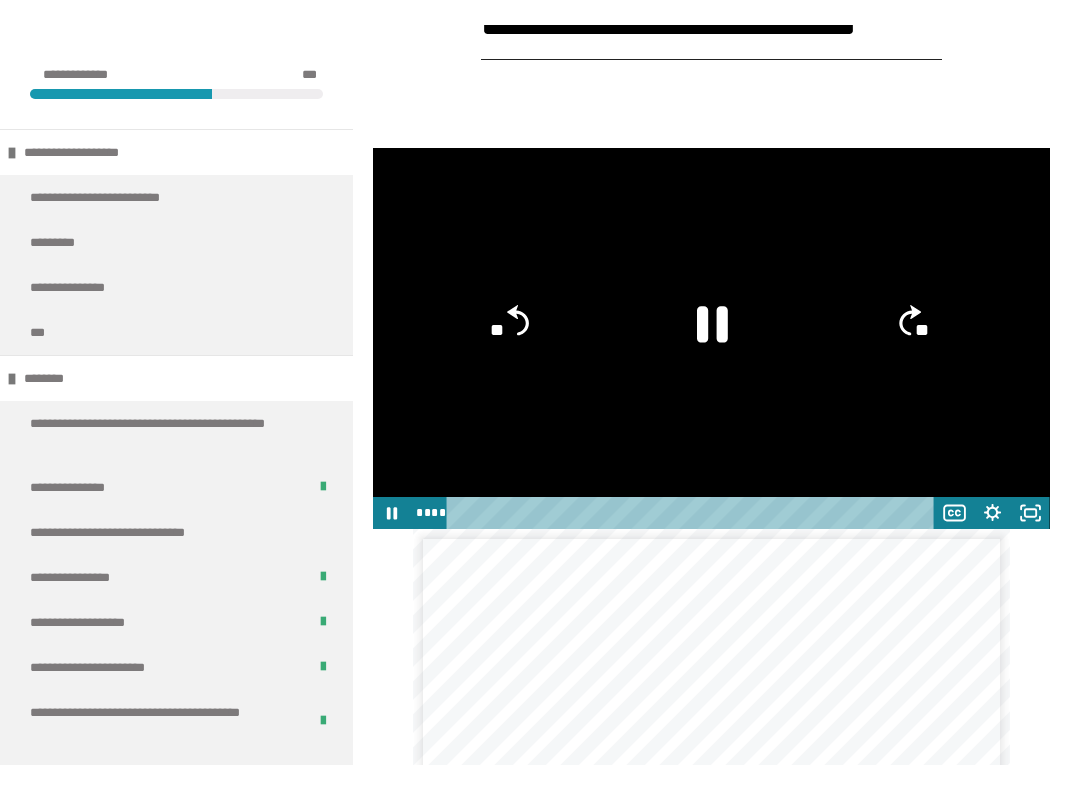 scroll, scrollTop: 20, scrollLeft: 0, axis: vertical 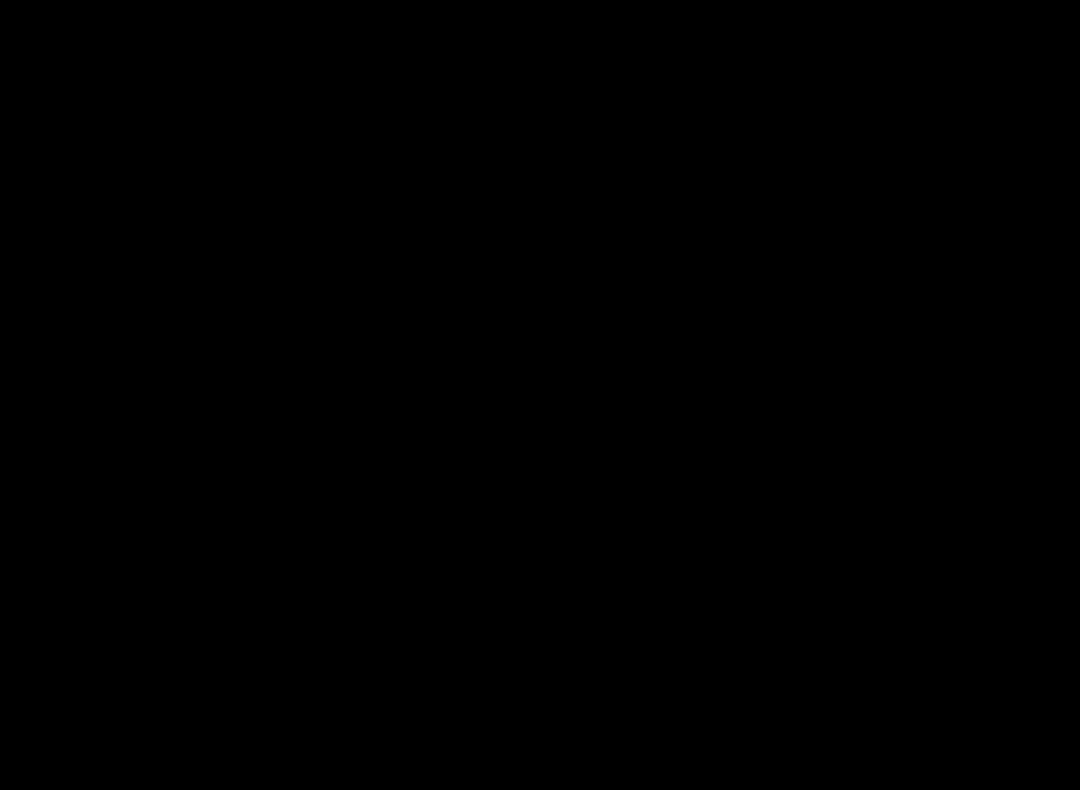 click at bounding box center [540, 395] 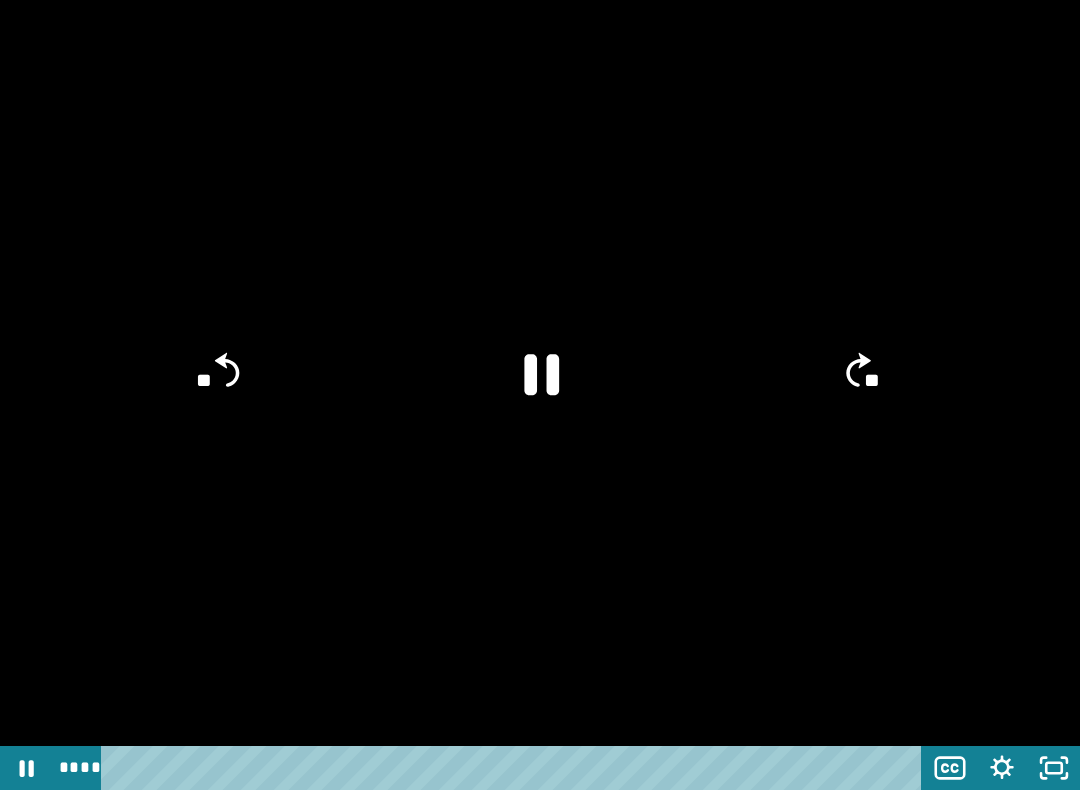 click on "**" 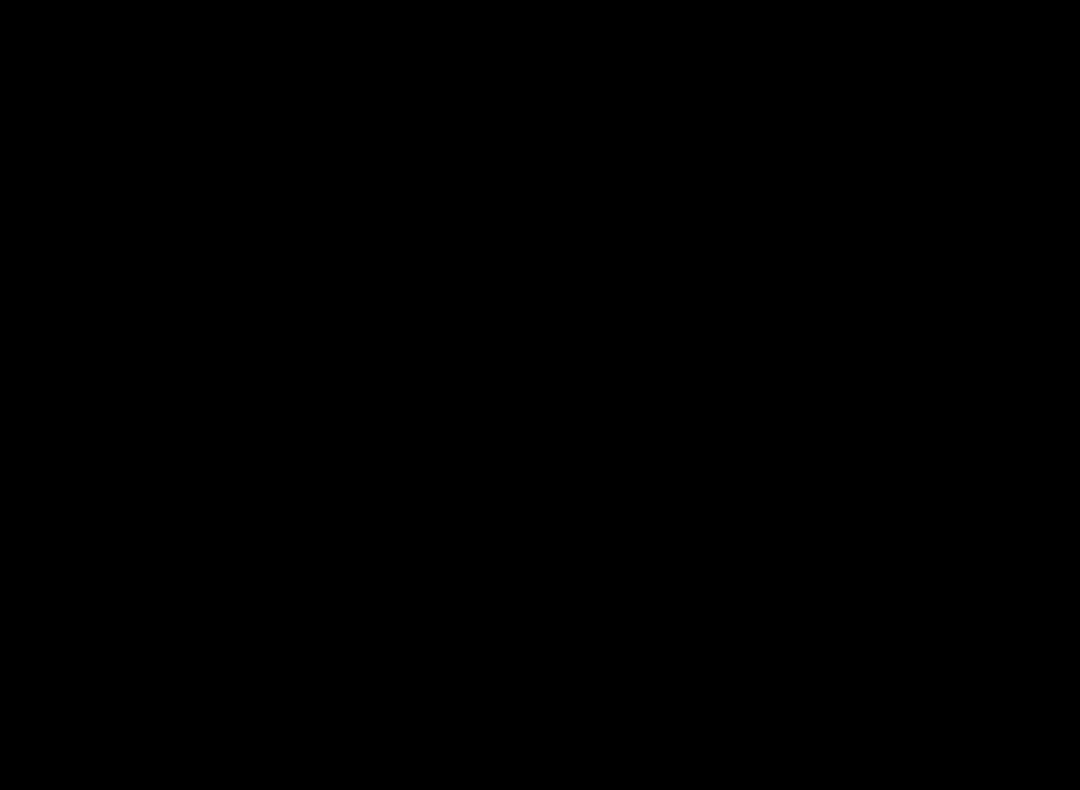 click at bounding box center (540, 395) 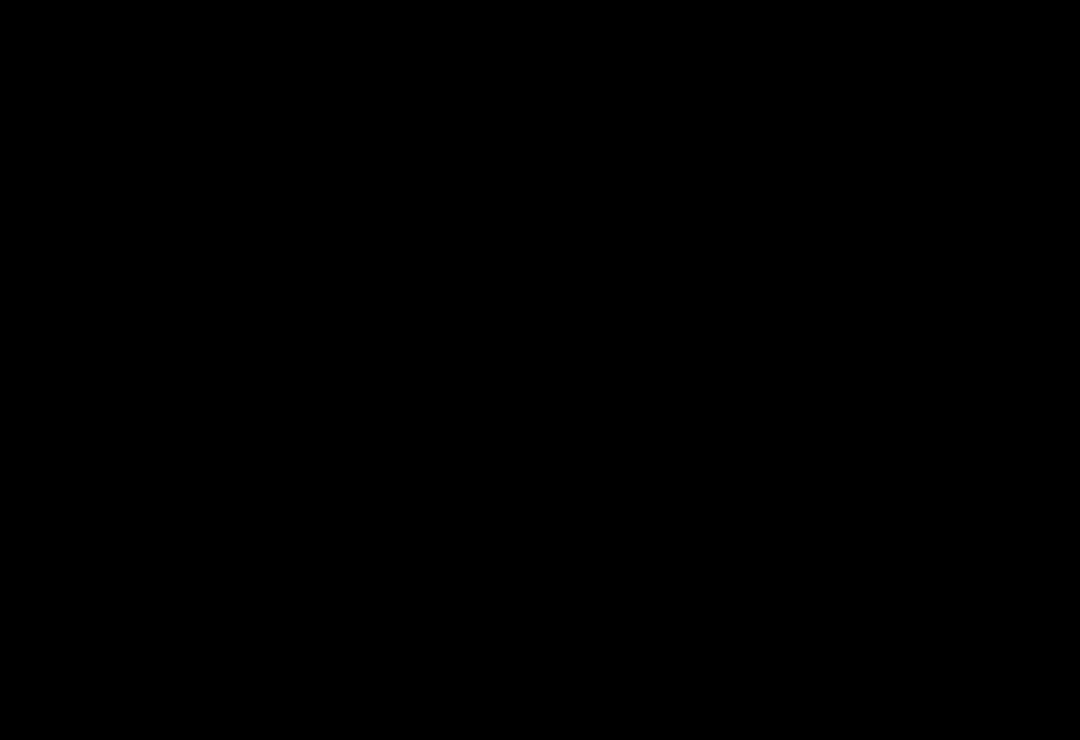 scroll, scrollTop: 5392, scrollLeft: 0, axis: vertical 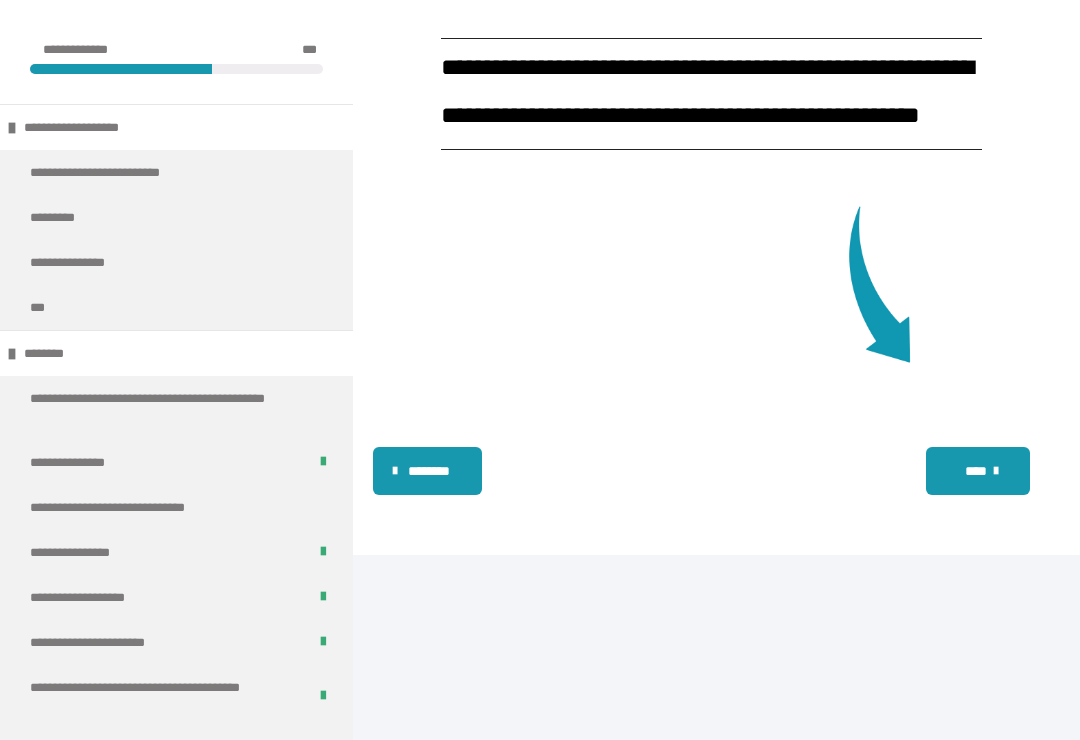 click on "****" at bounding box center (978, 471) 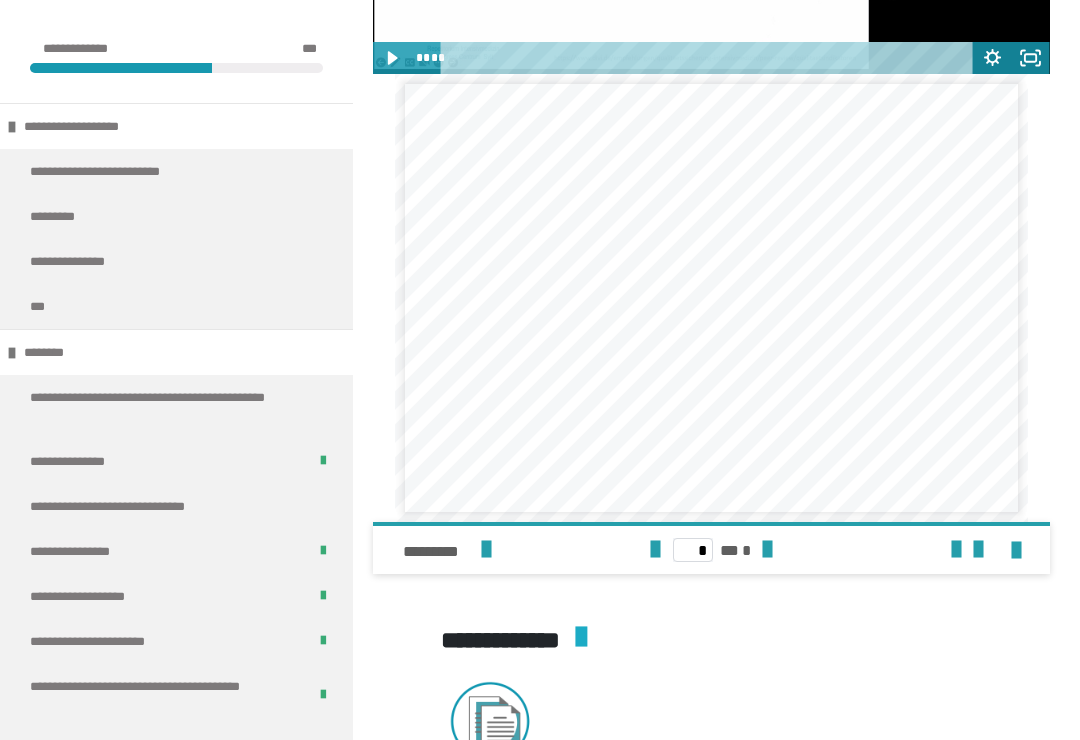 scroll, scrollTop: 966, scrollLeft: 0, axis: vertical 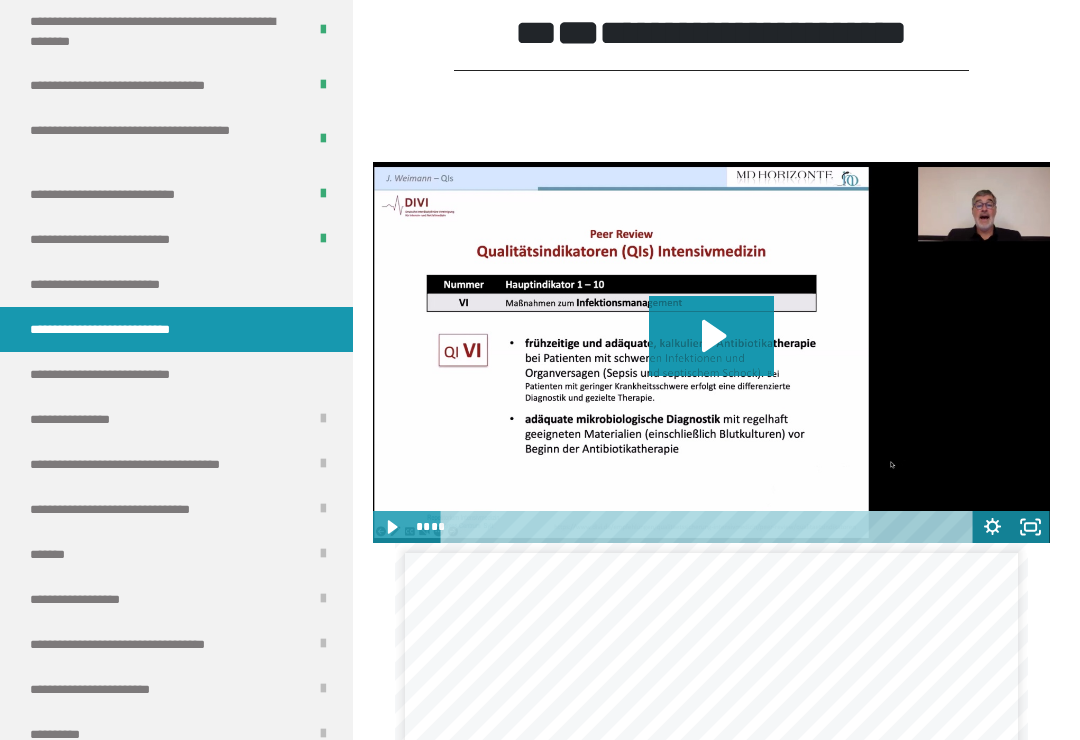 click 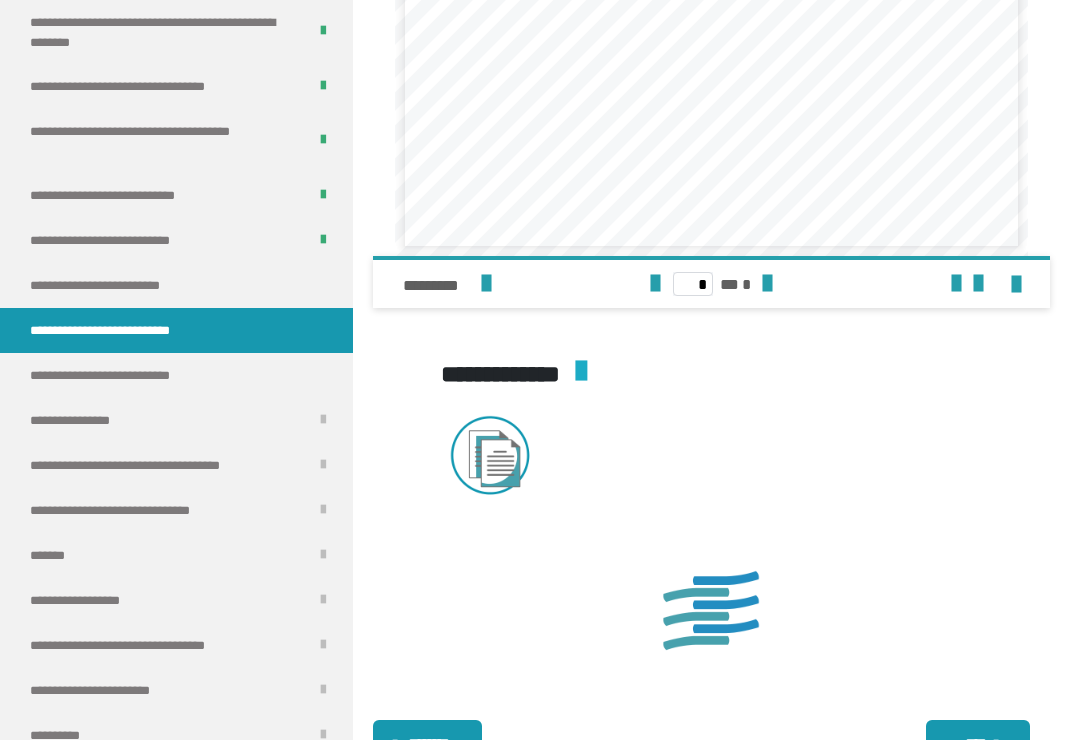 scroll, scrollTop: 1343, scrollLeft: 0, axis: vertical 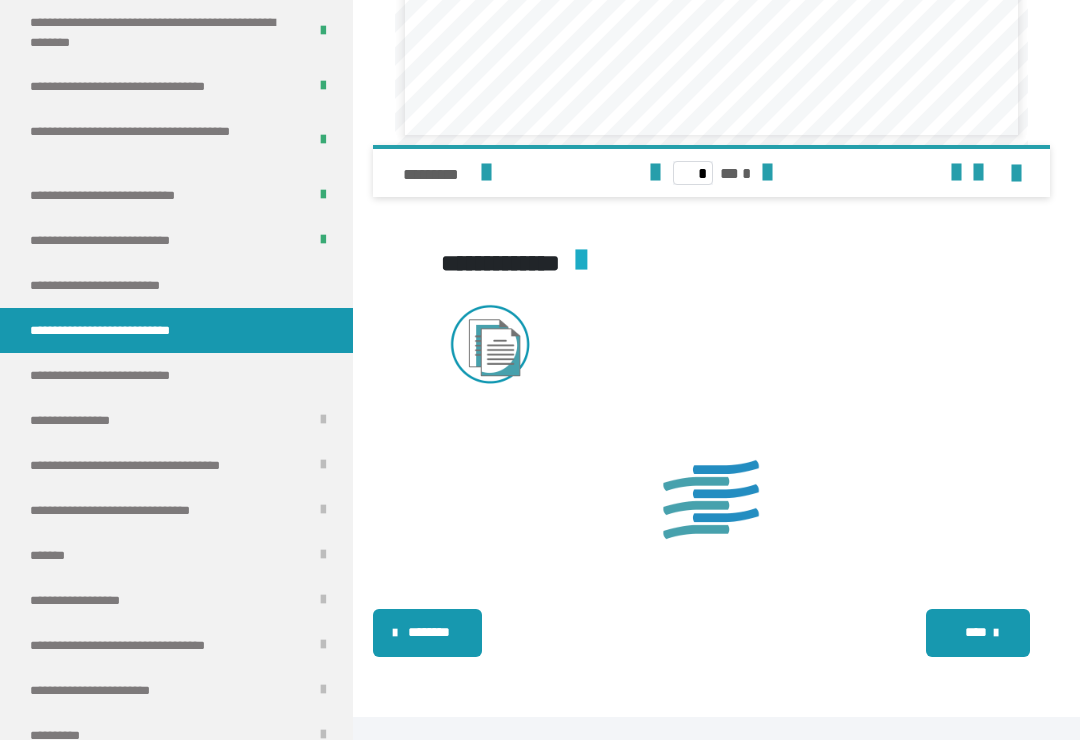 click on "****" at bounding box center [978, 633] 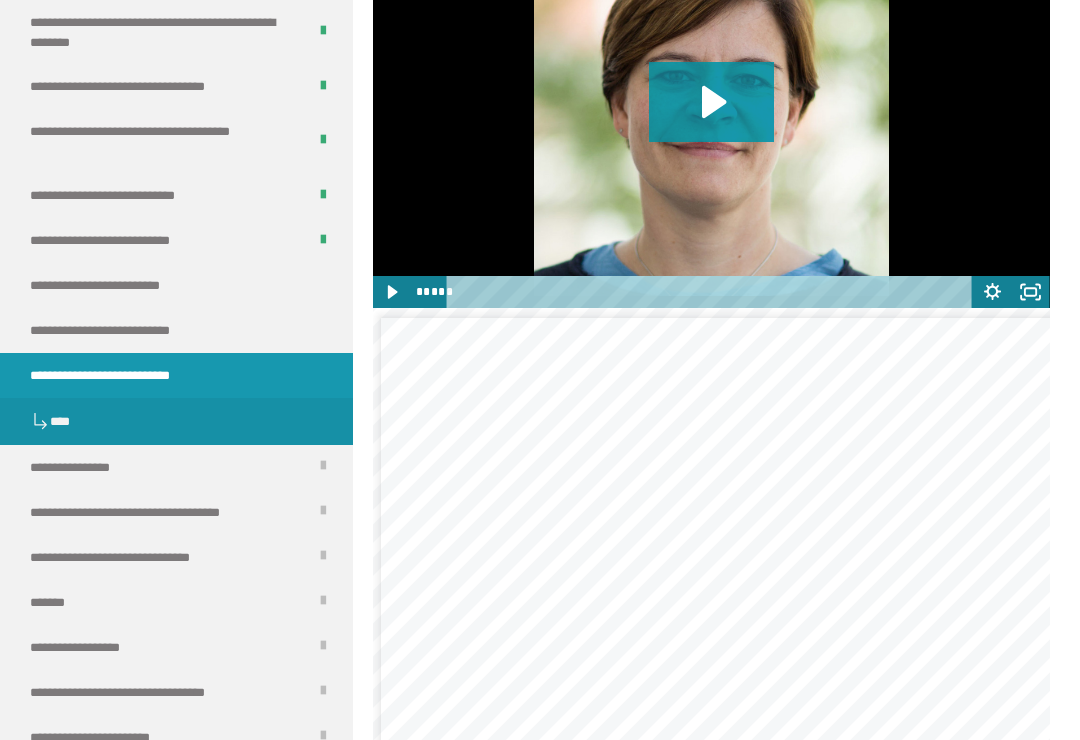 scroll, scrollTop: 0, scrollLeft: 2, axis: horizontal 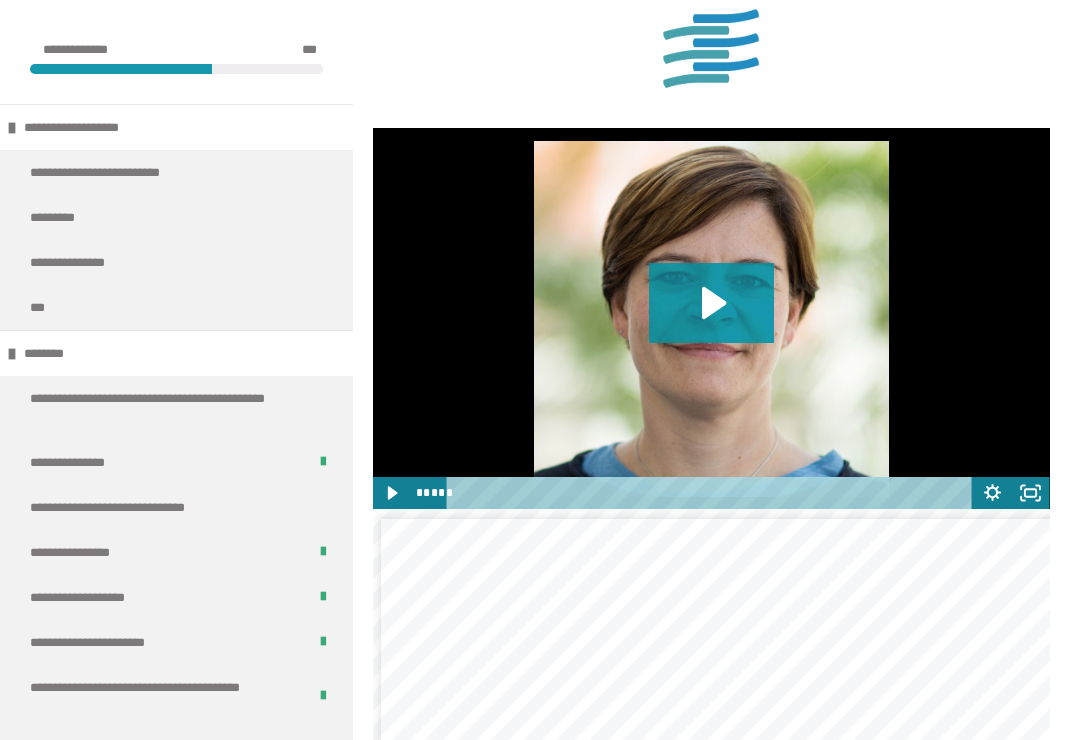 click 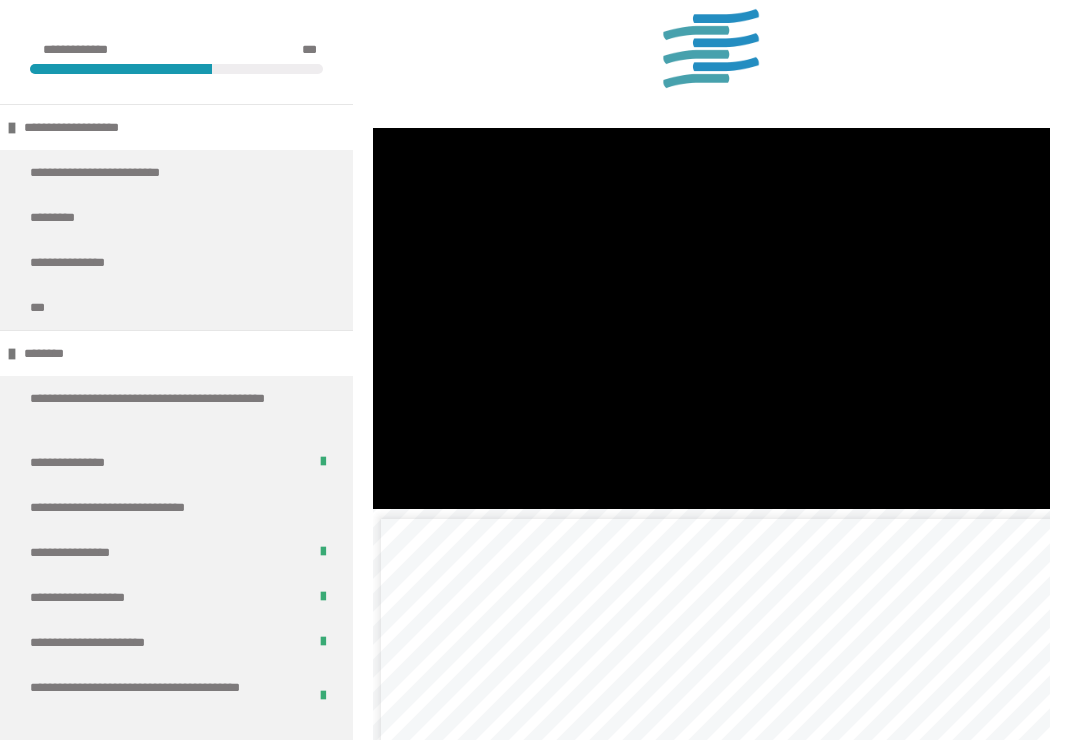click at bounding box center (711, 318) 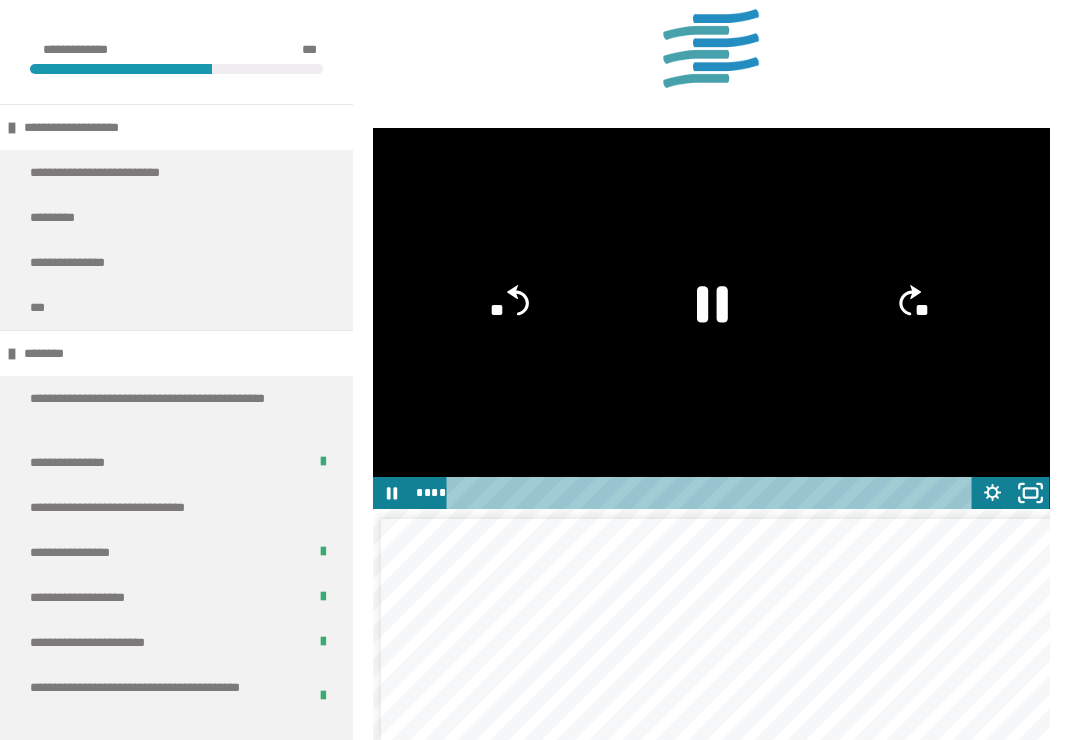 click 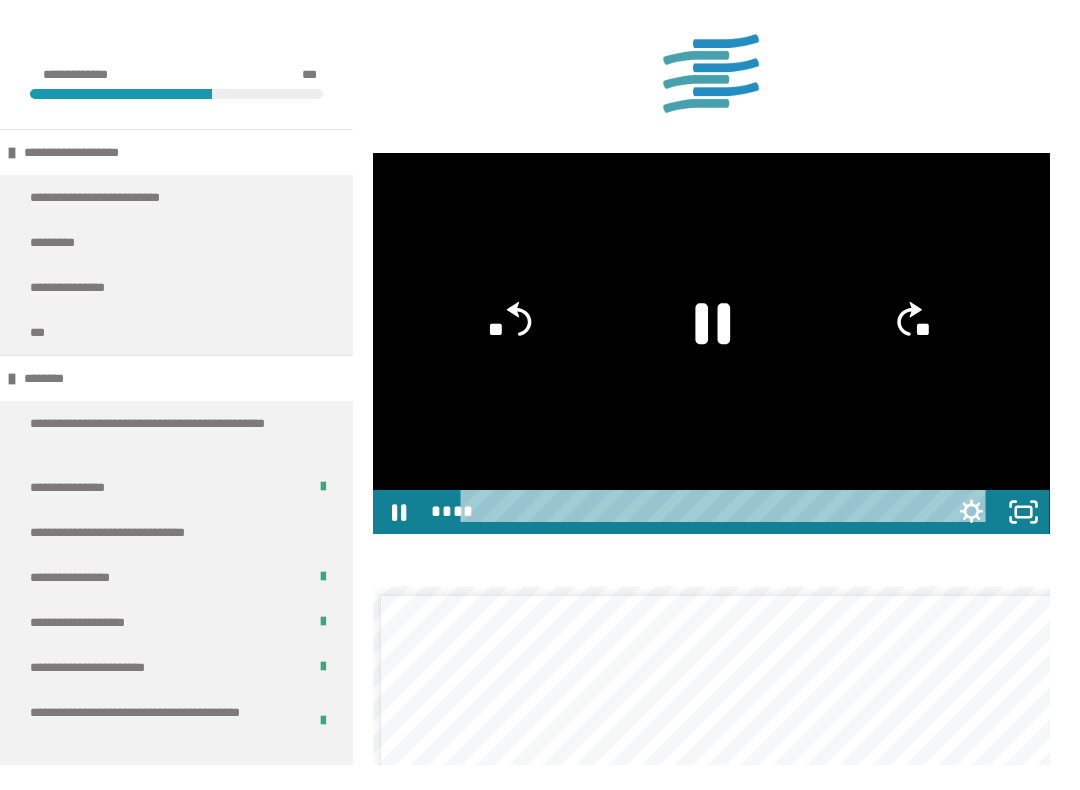 scroll, scrollTop: 20, scrollLeft: 0, axis: vertical 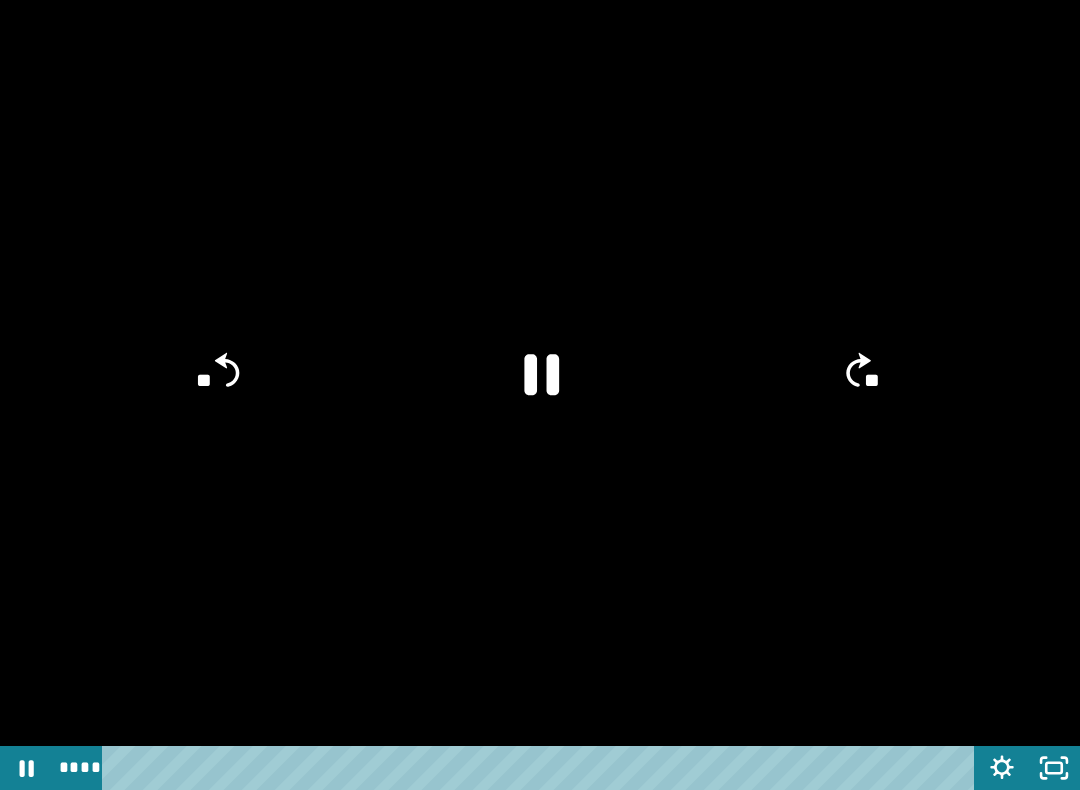 click on "**" 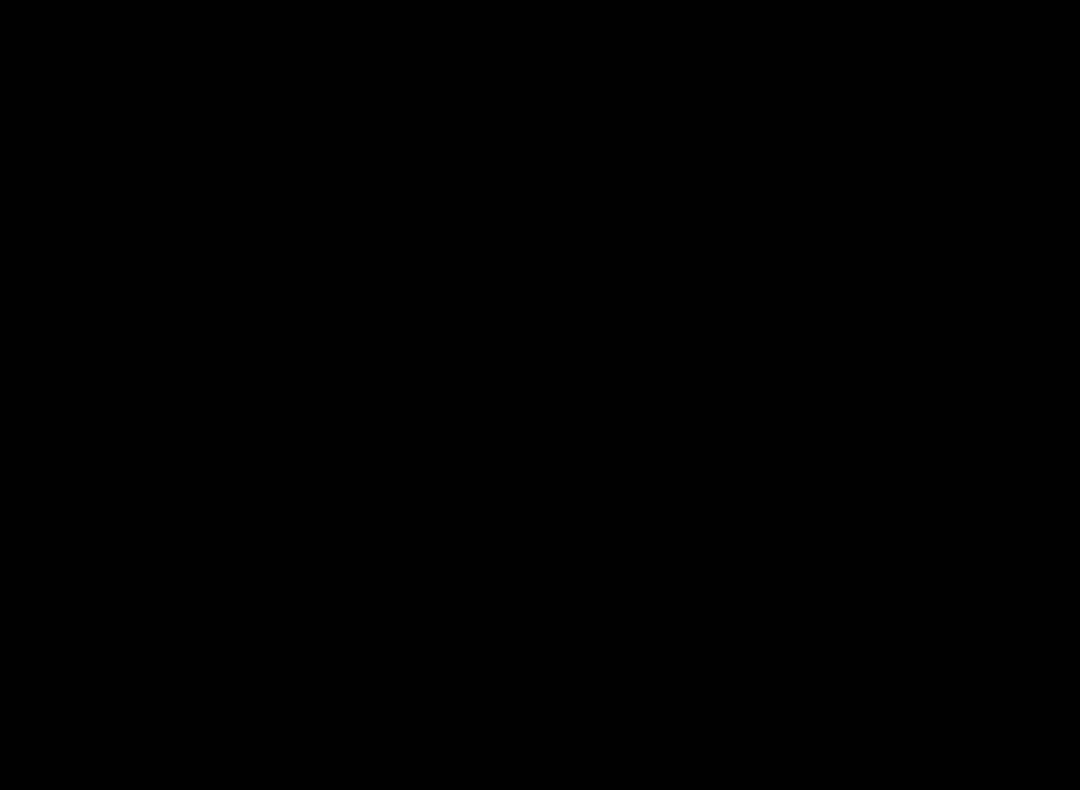 click at bounding box center [540, 395] 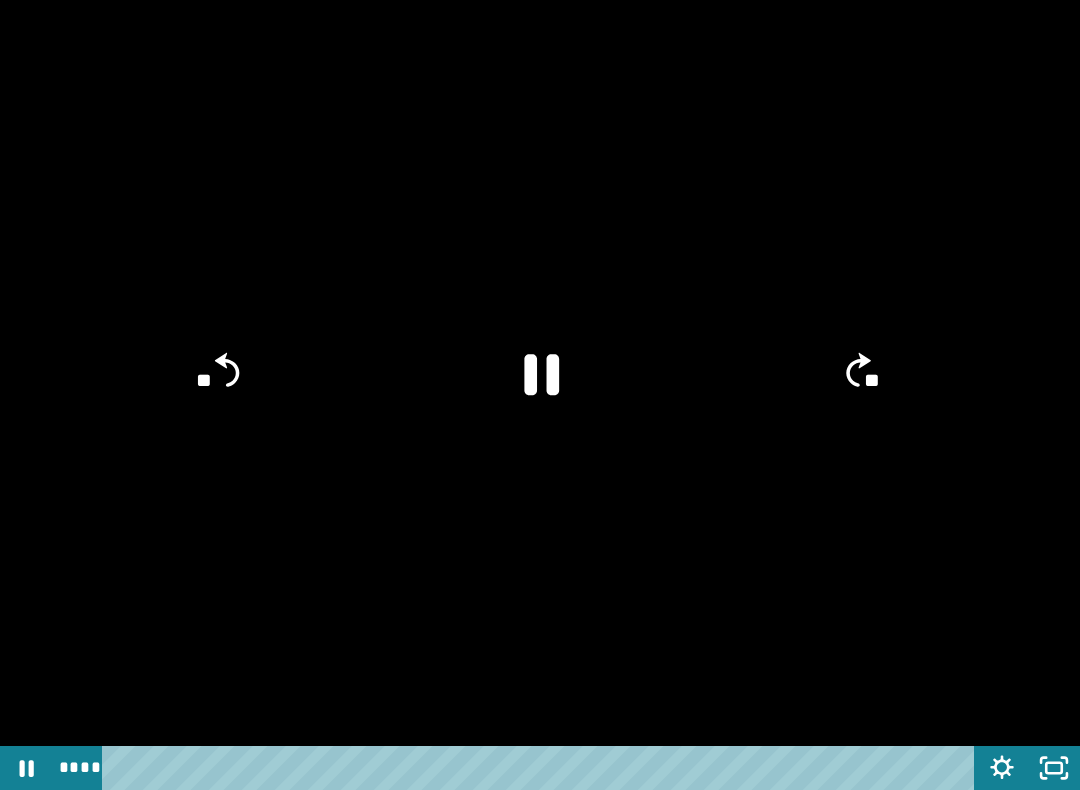 click 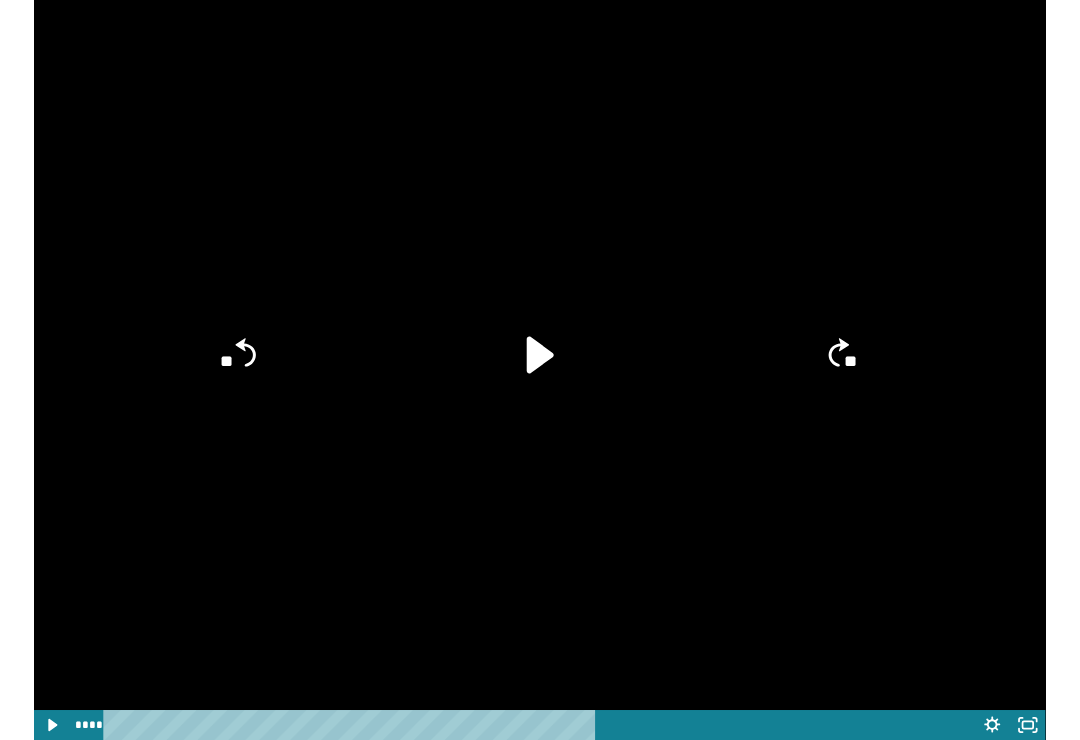 scroll, scrollTop: 1145, scrollLeft: 0, axis: vertical 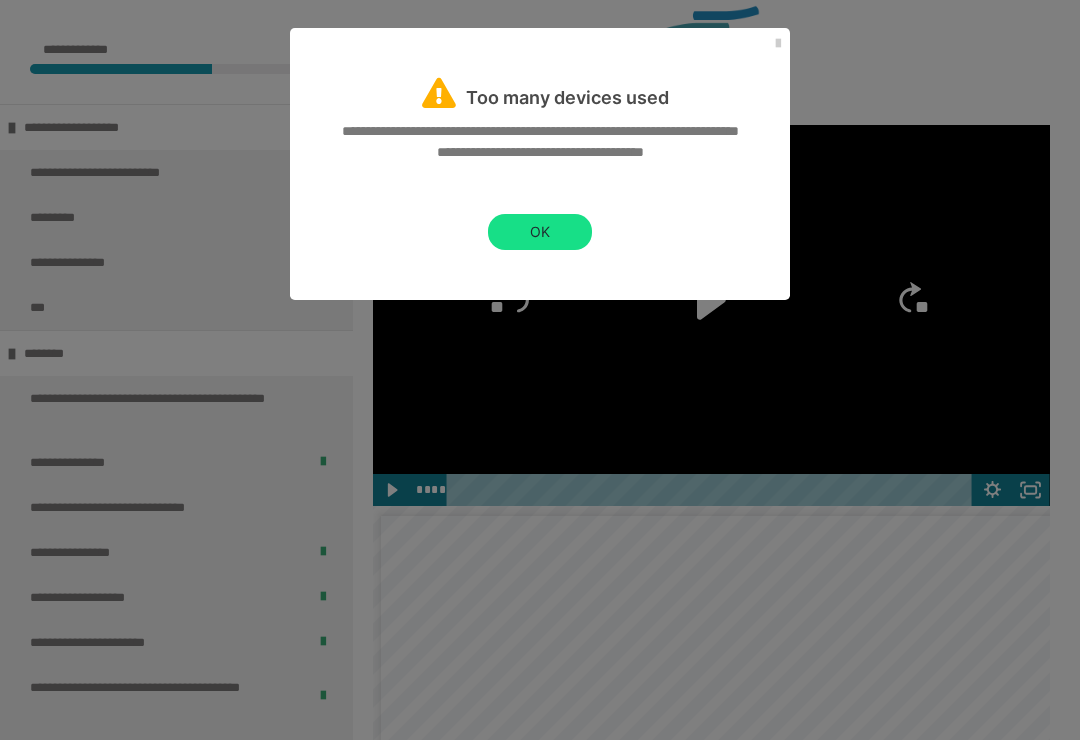 click on "OK" at bounding box center (540, 232) 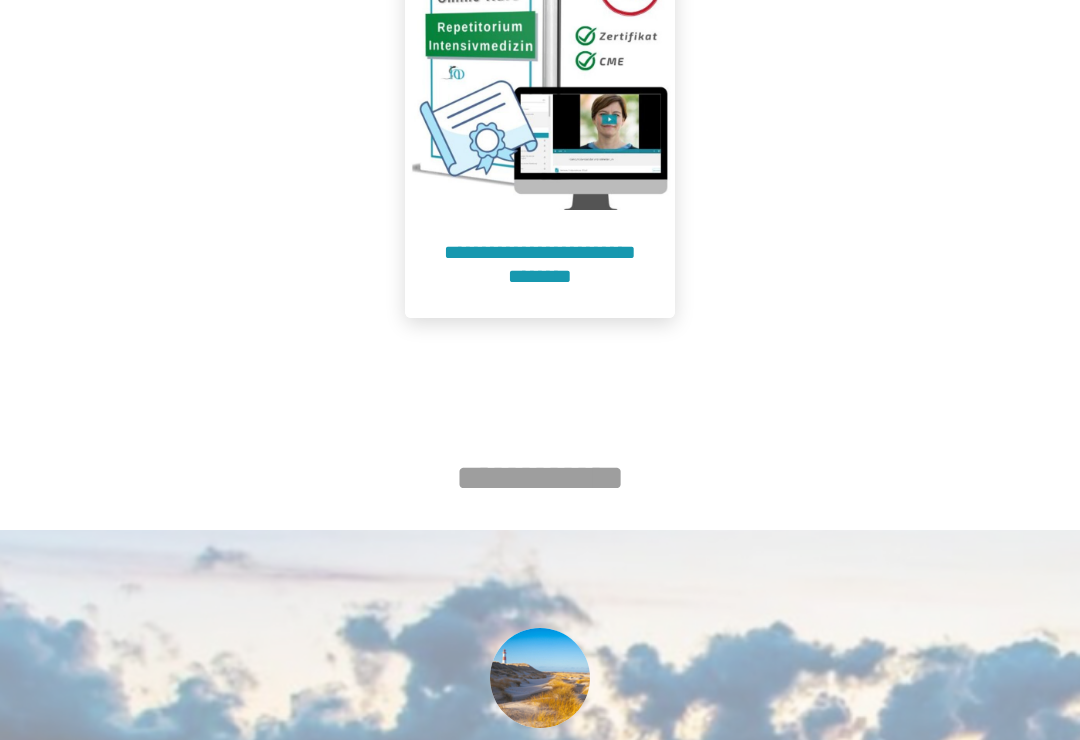 scroll, scrollTop: 1146, scrollLeft: 0, axis: vertical 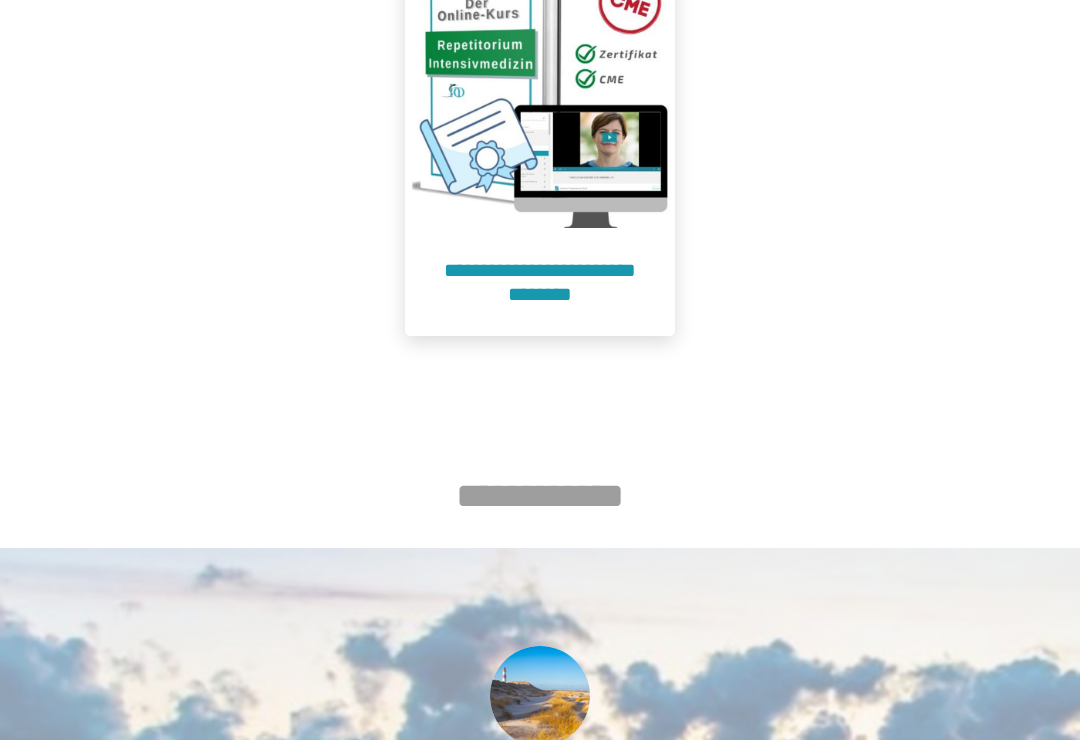 click on "**********" at bounding box center (540, 282) 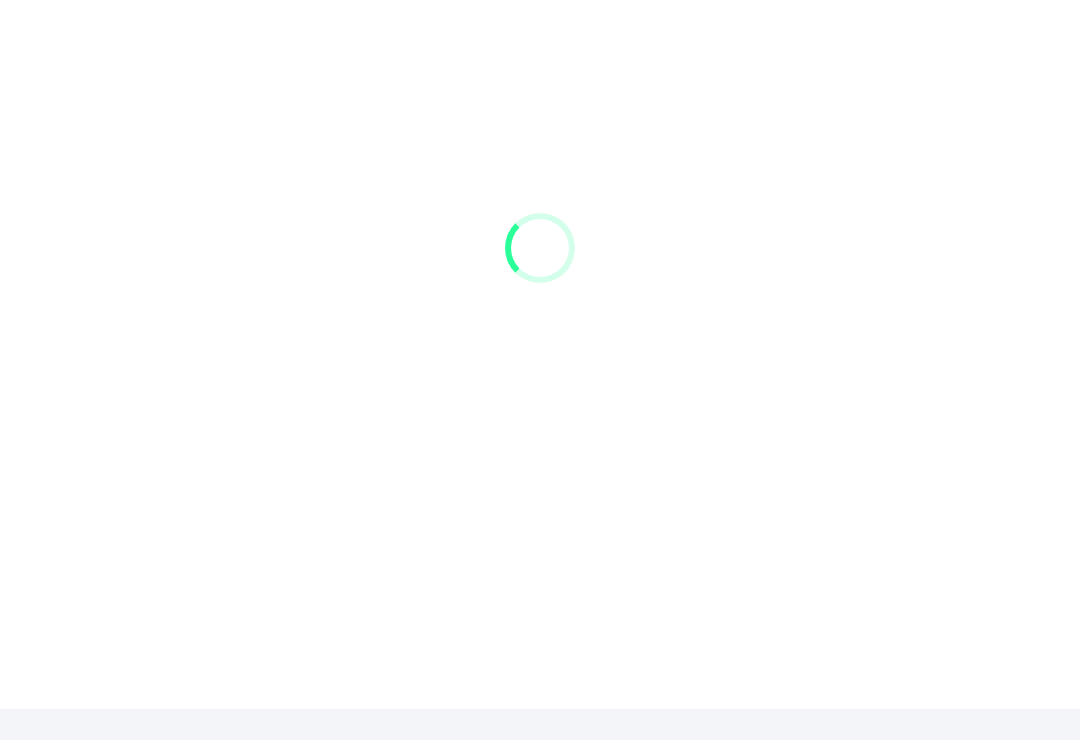 scroll, scrollTop: 122, scrollLeft: 0, axis: vertical 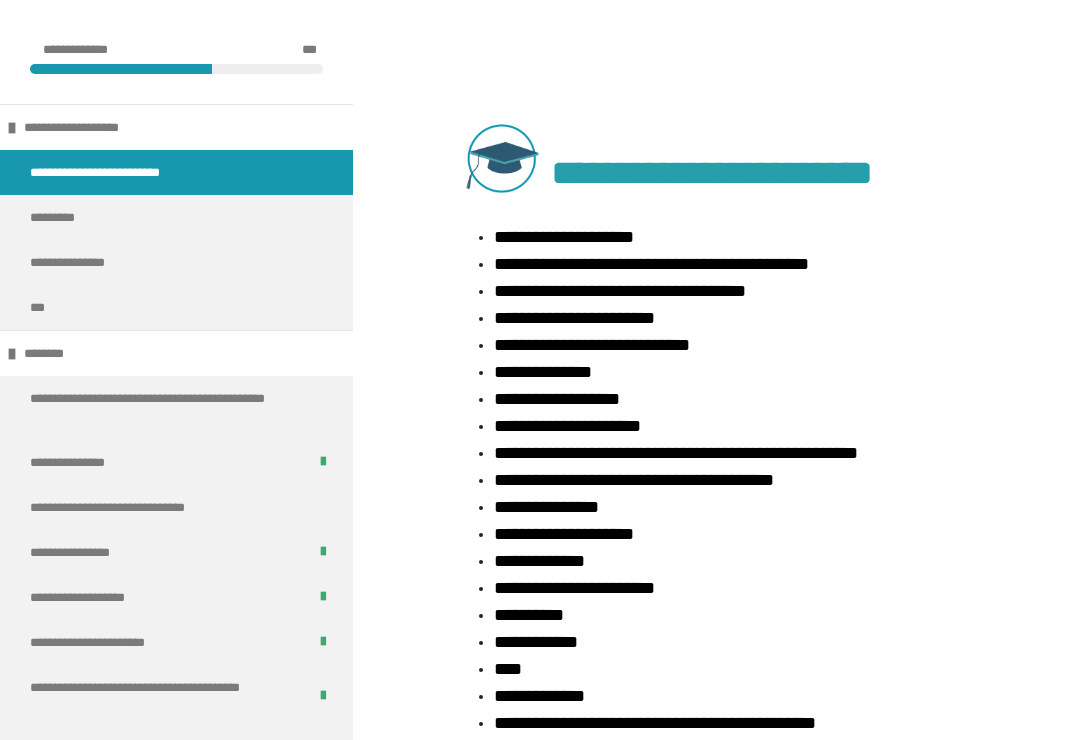click on "**********" at bounding box center (176, 552) 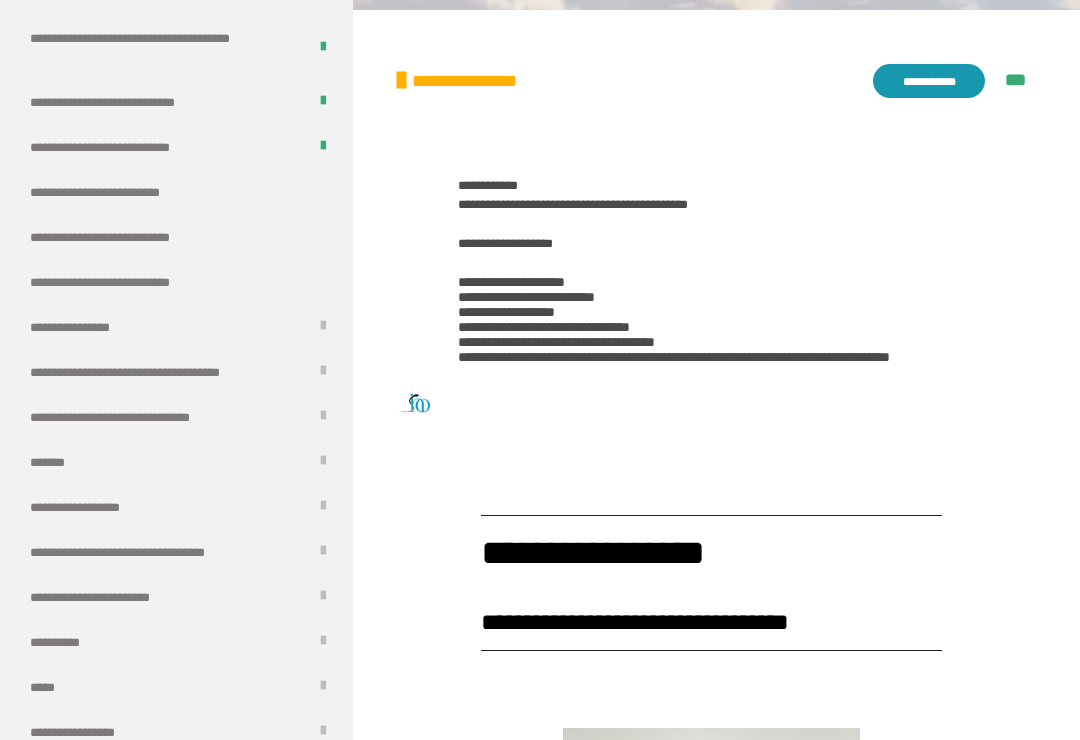scroll, scrollTop: 1911, scrollLeft: 0, axis: vertical 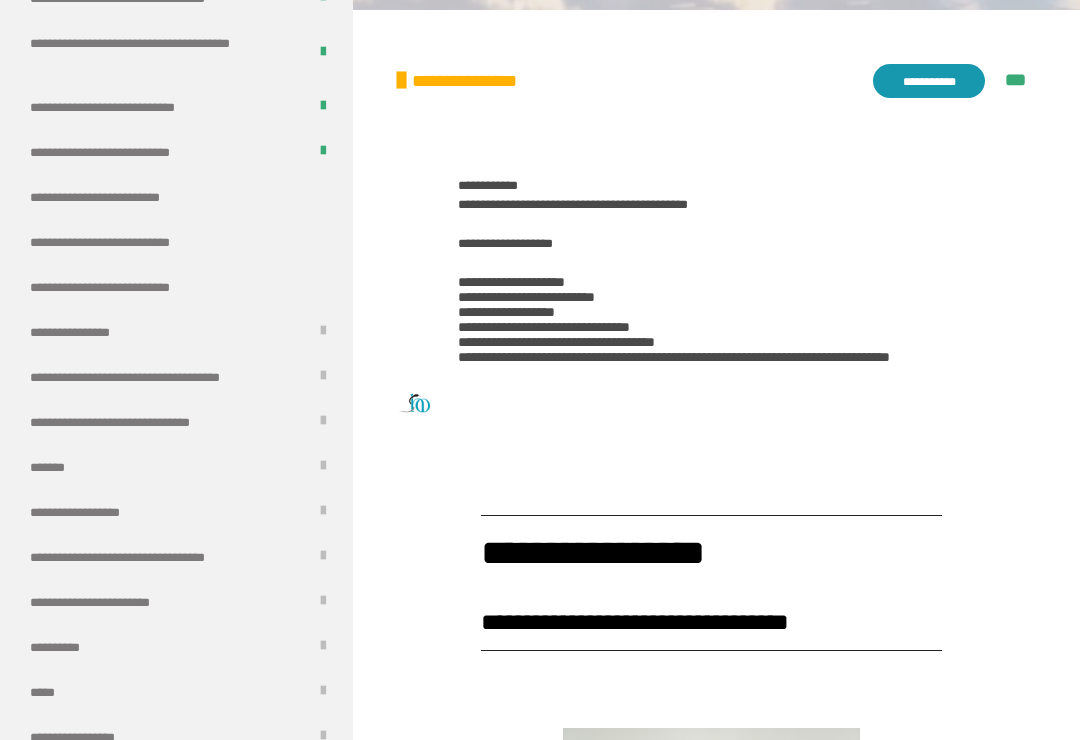 click on "**********" at bounding box center [119, 287] 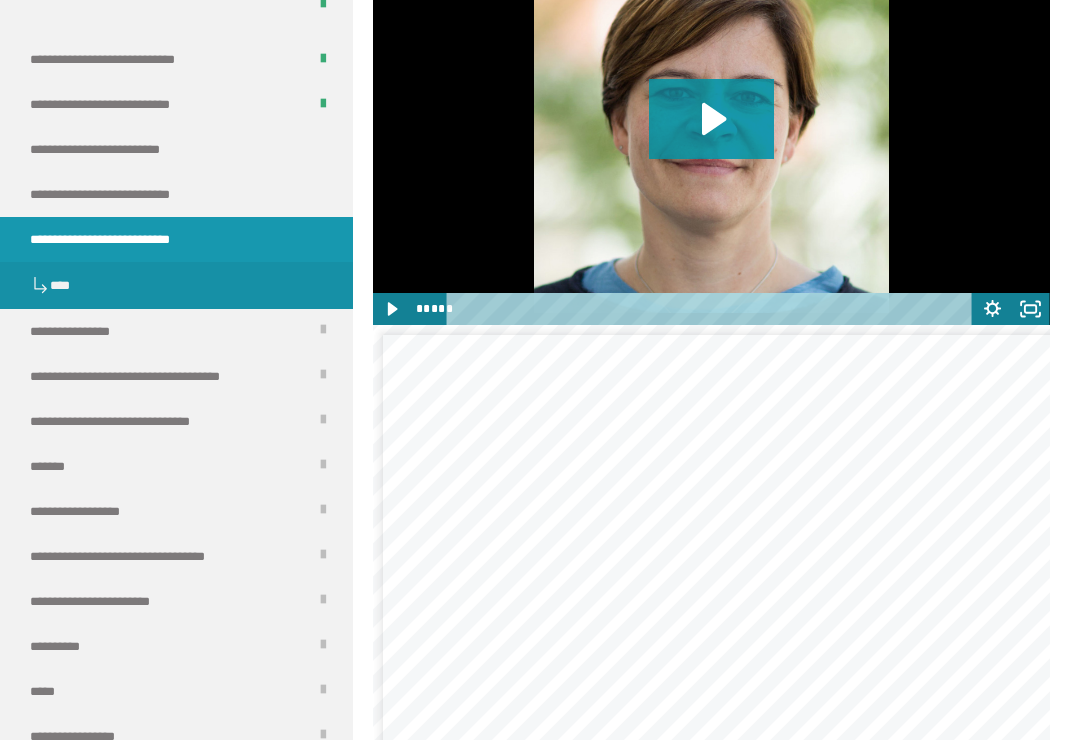click 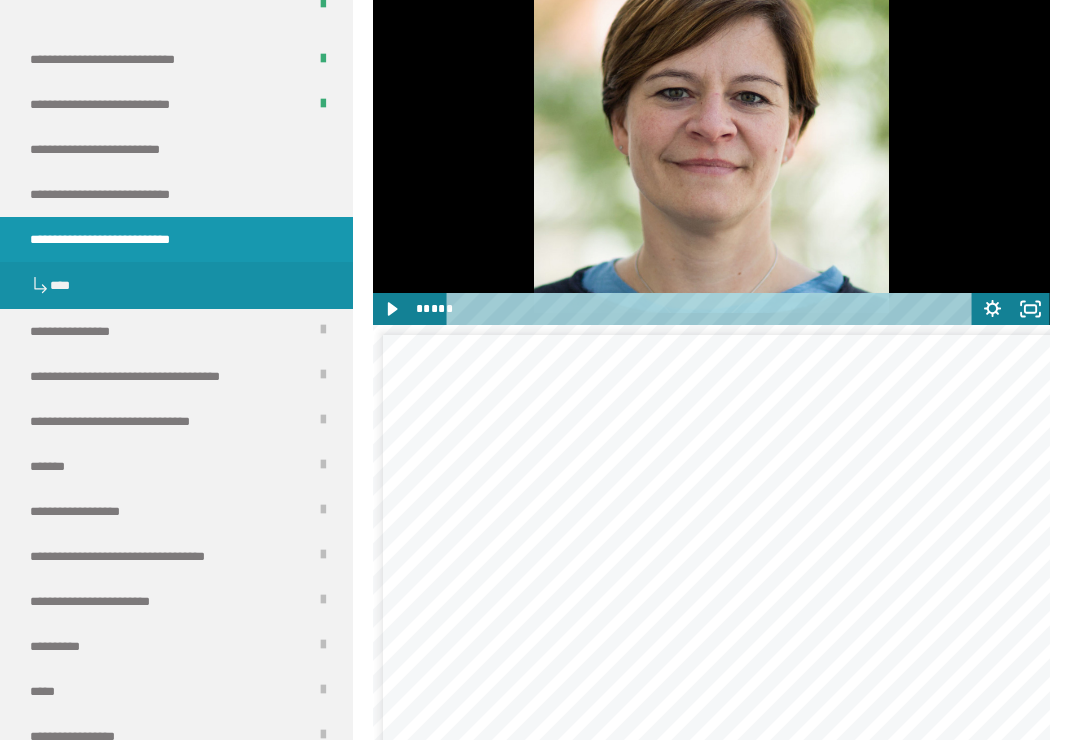 scroll, scrollTop: 1326, scrollLeft: 0, axis: vertical 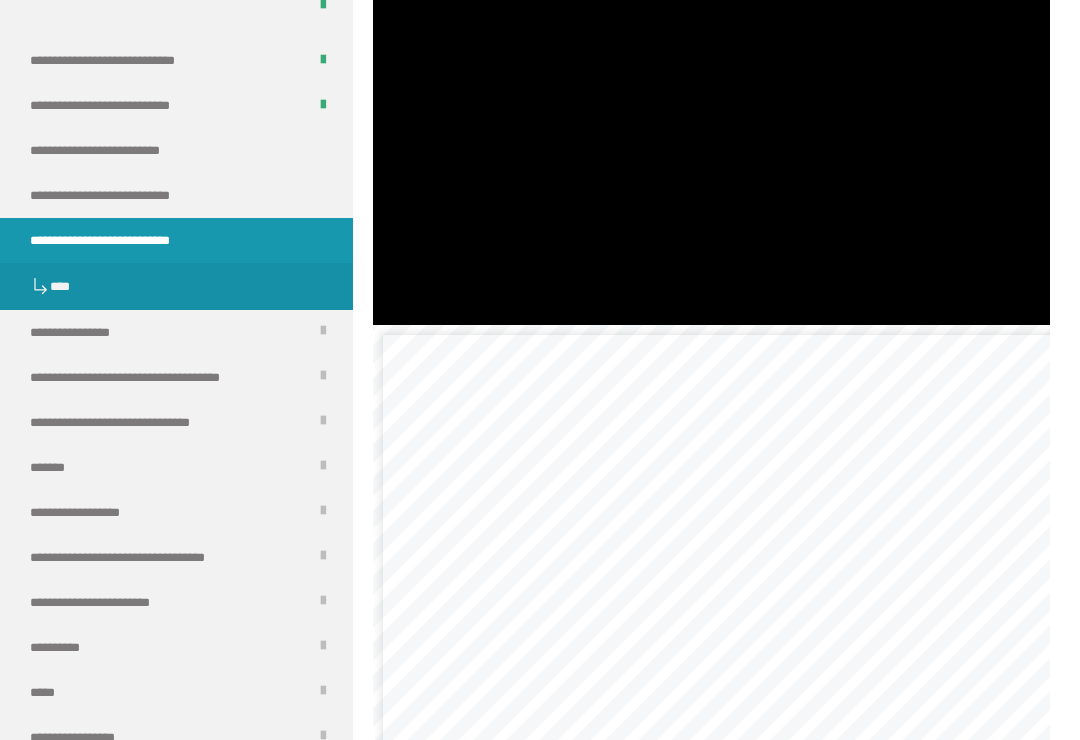 click at bounding box center (711, 134) 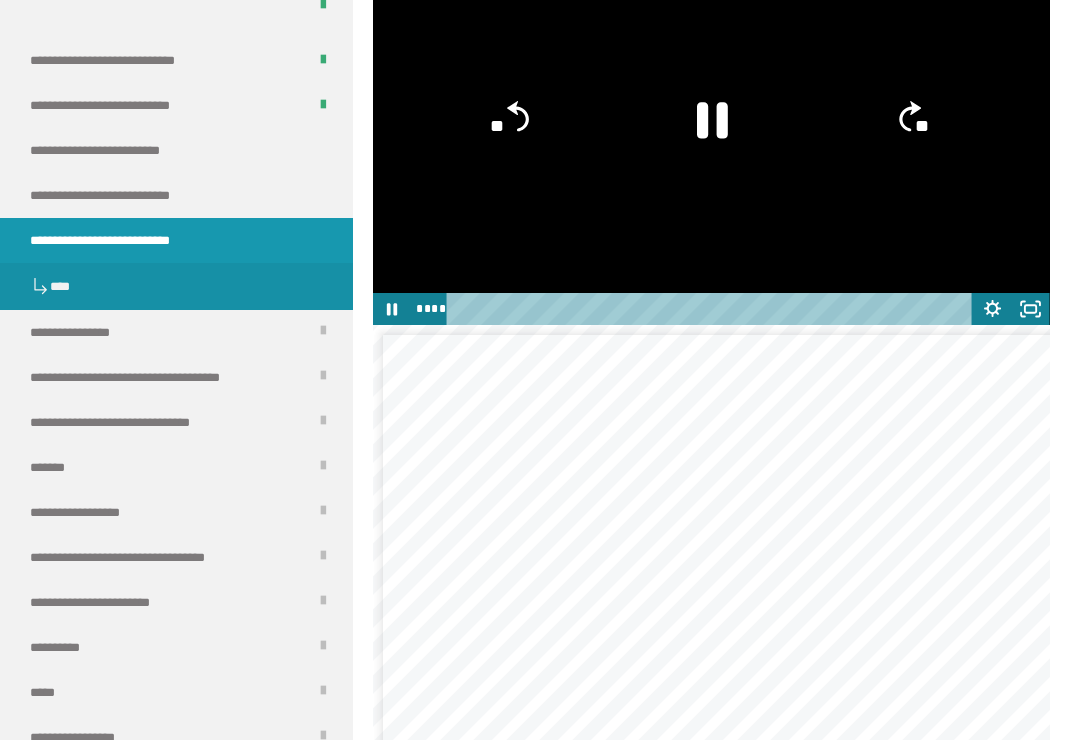 click 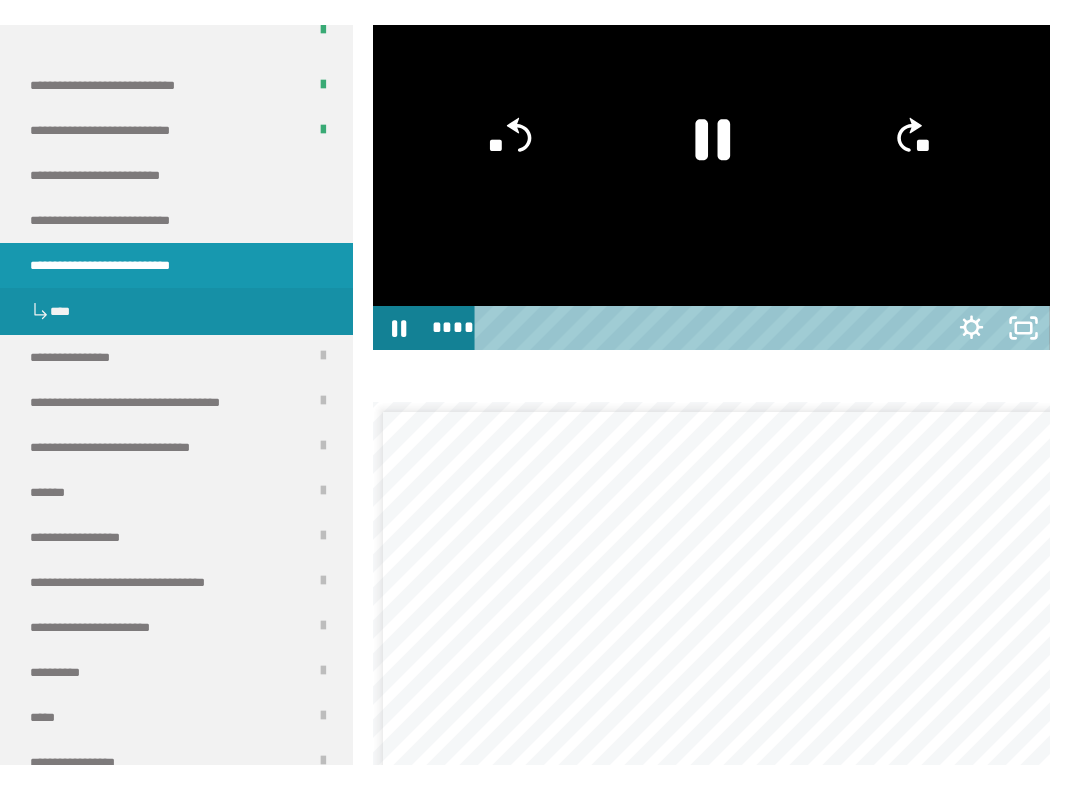 scroll, scrollTop: 20, scrollLeft: 0, axis: vertical 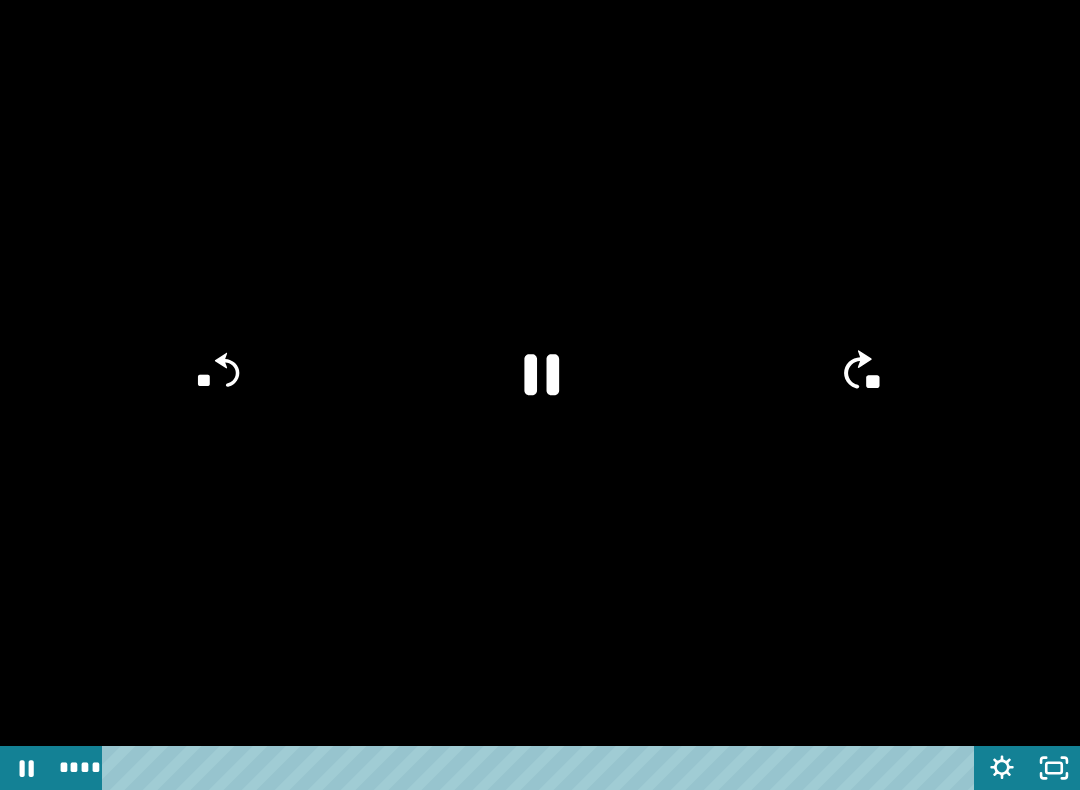 click on "**" 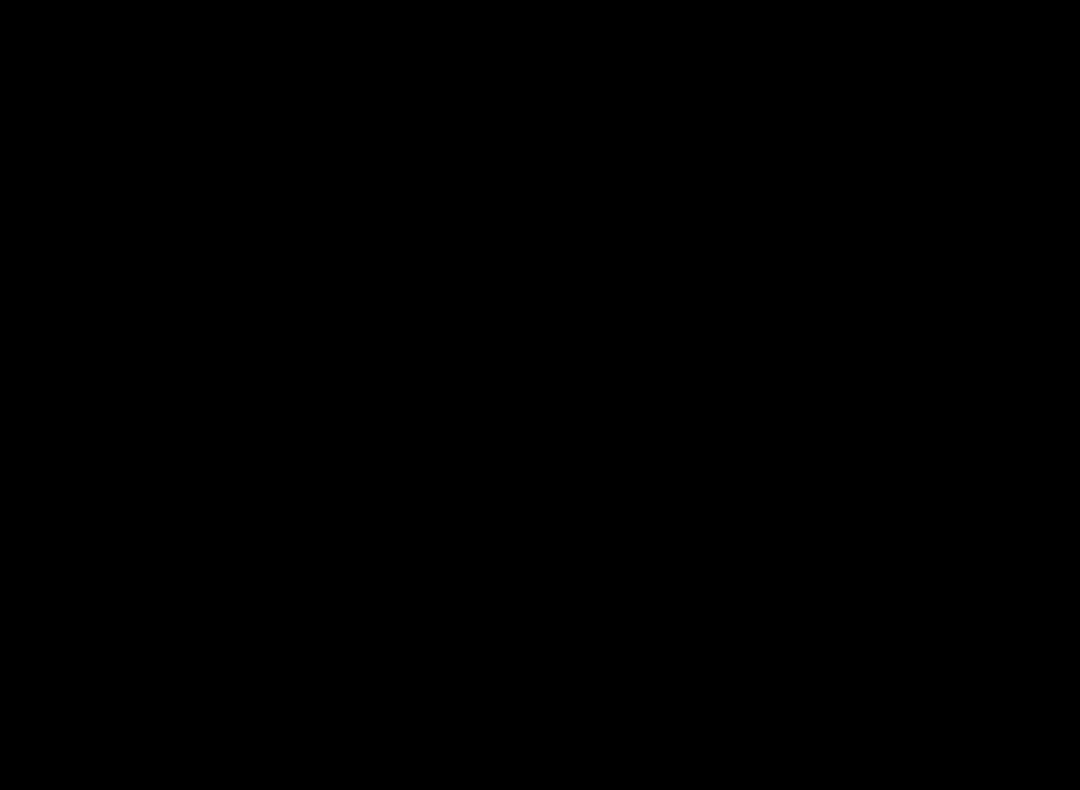 click at bounding box center [540, 395] 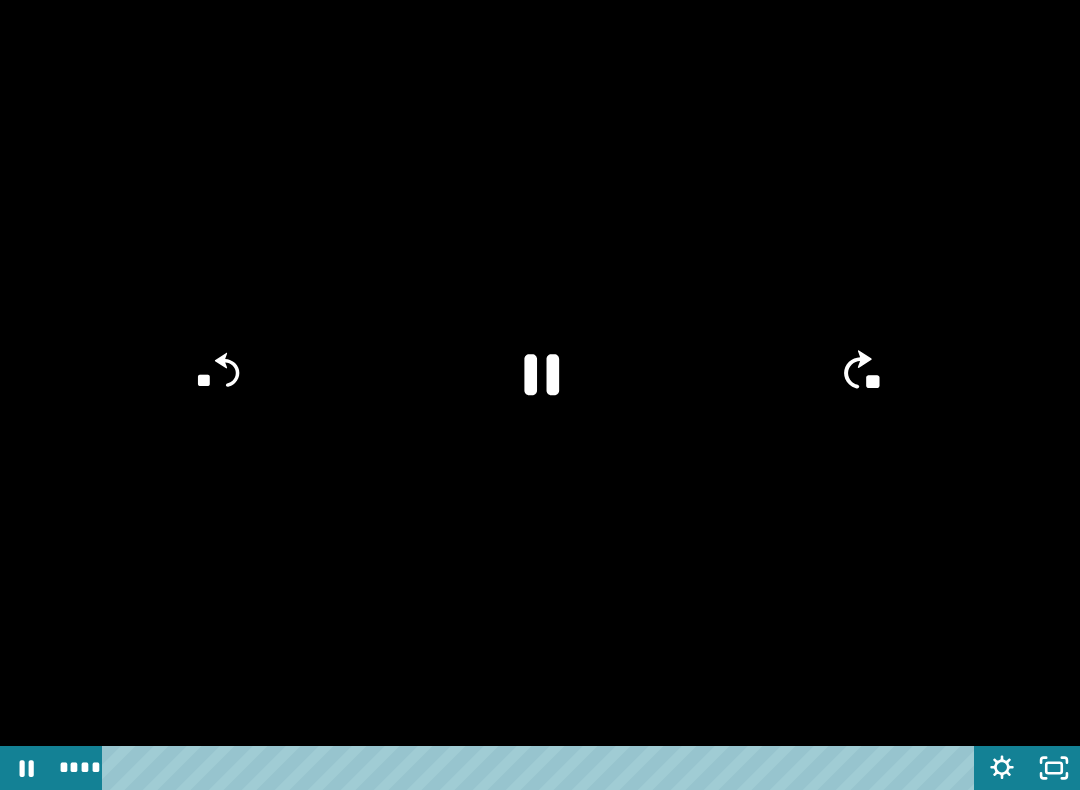 click on "**" 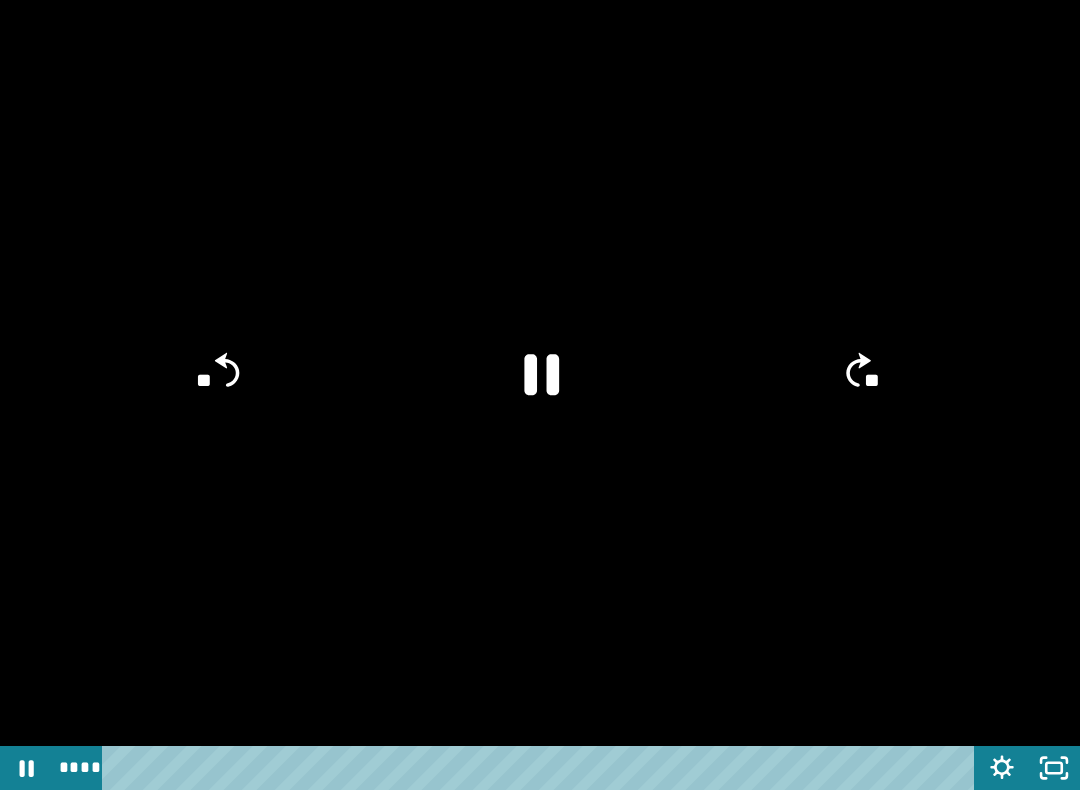 click on "**" 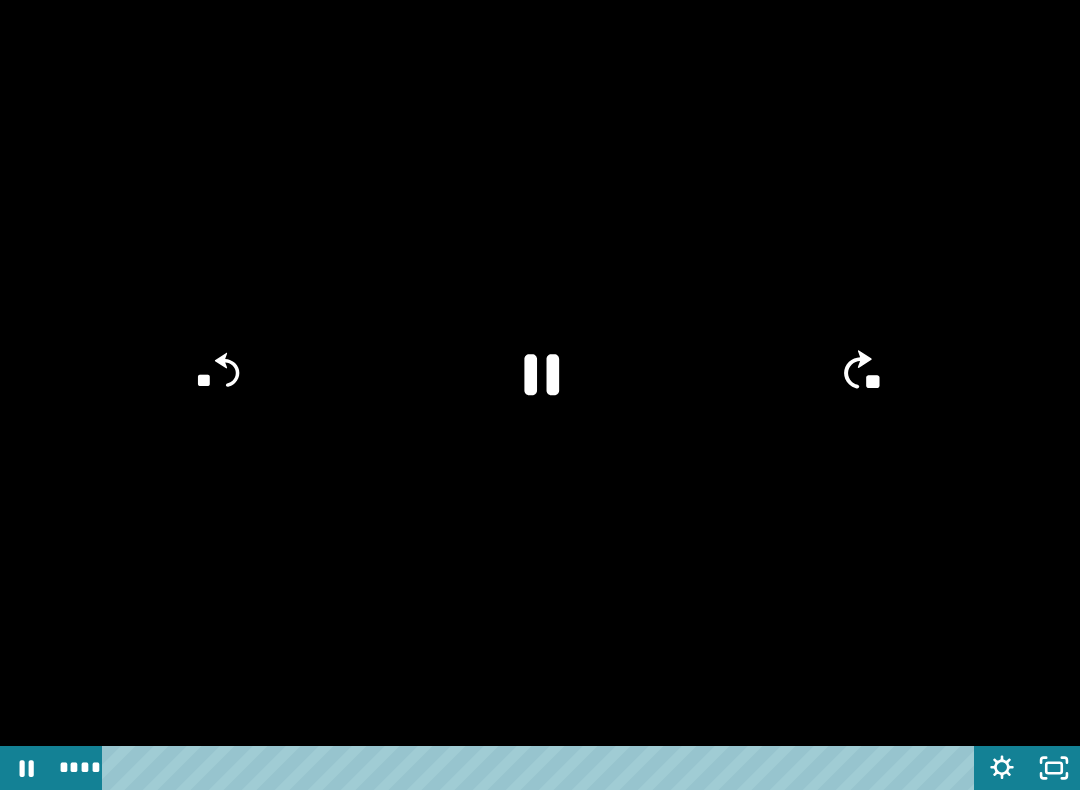 click on "**" 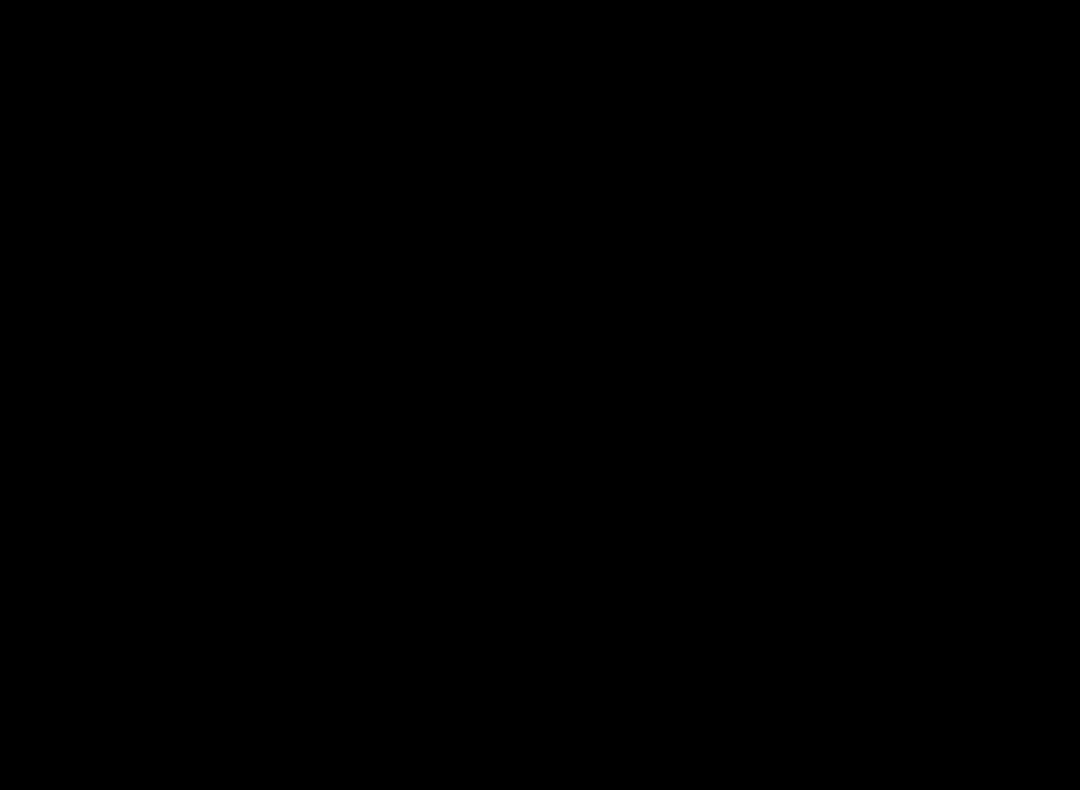 click at bounding box center (540, 395) 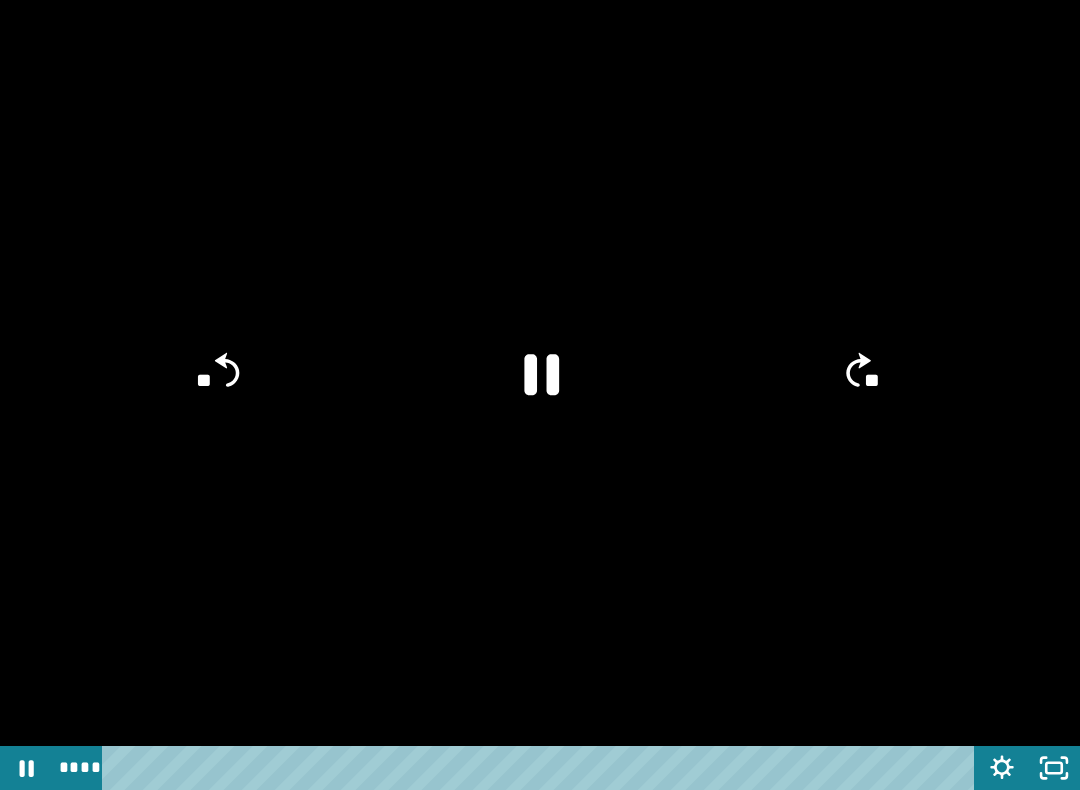 click on "**" 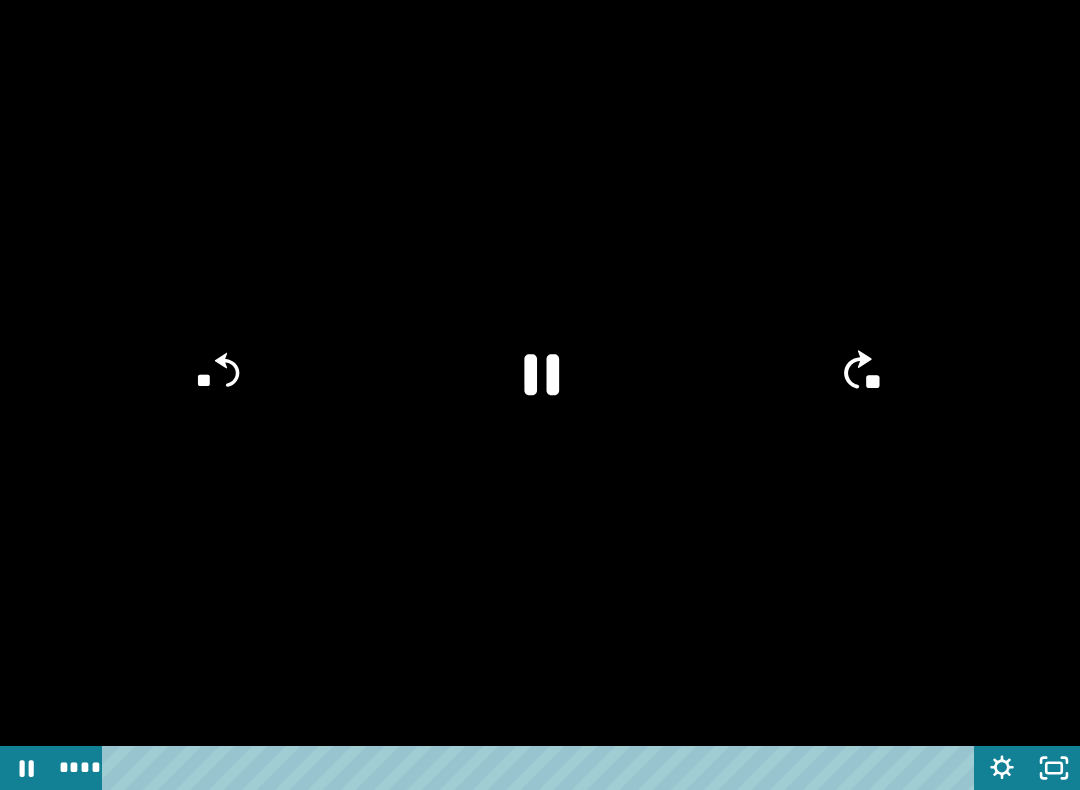 click on "**" 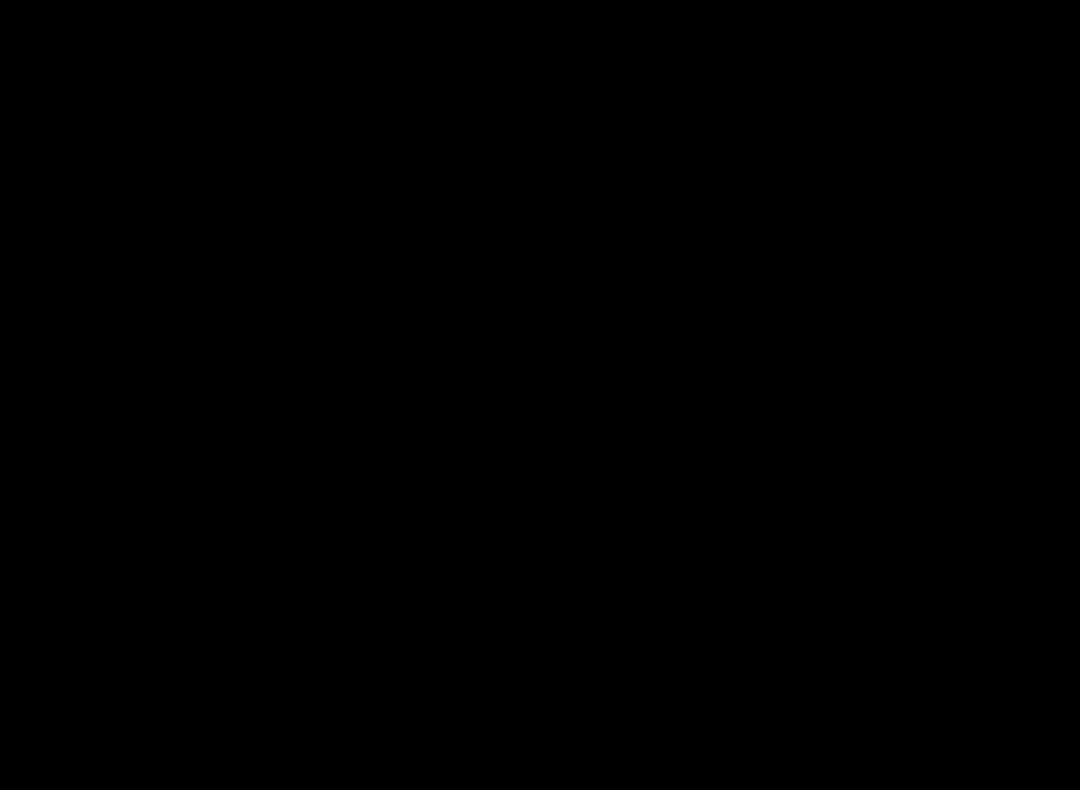 click at bounding box center [540, 395] 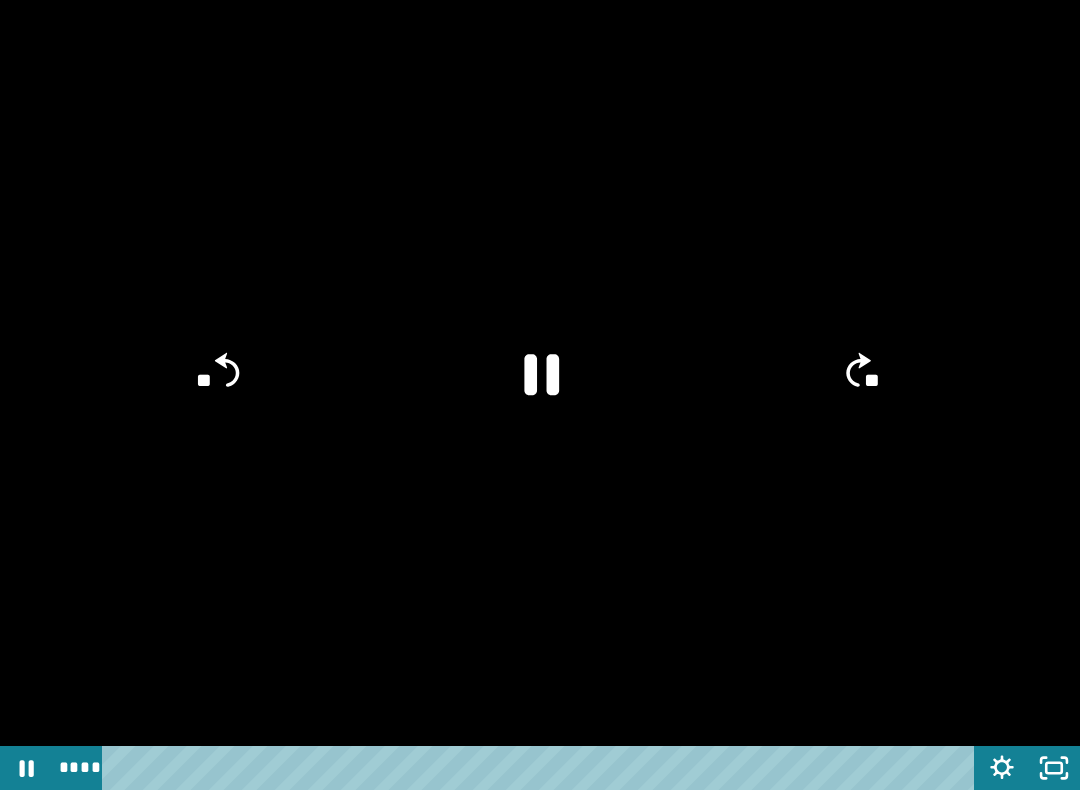 click on "**" 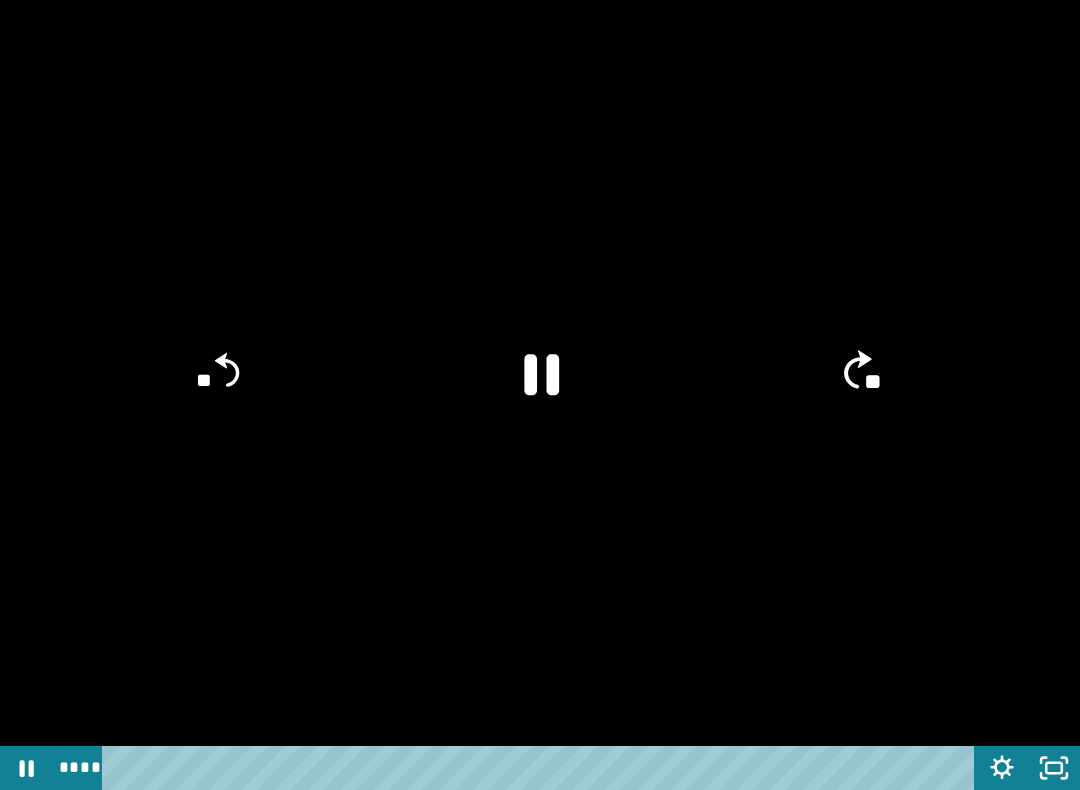 click on "**" 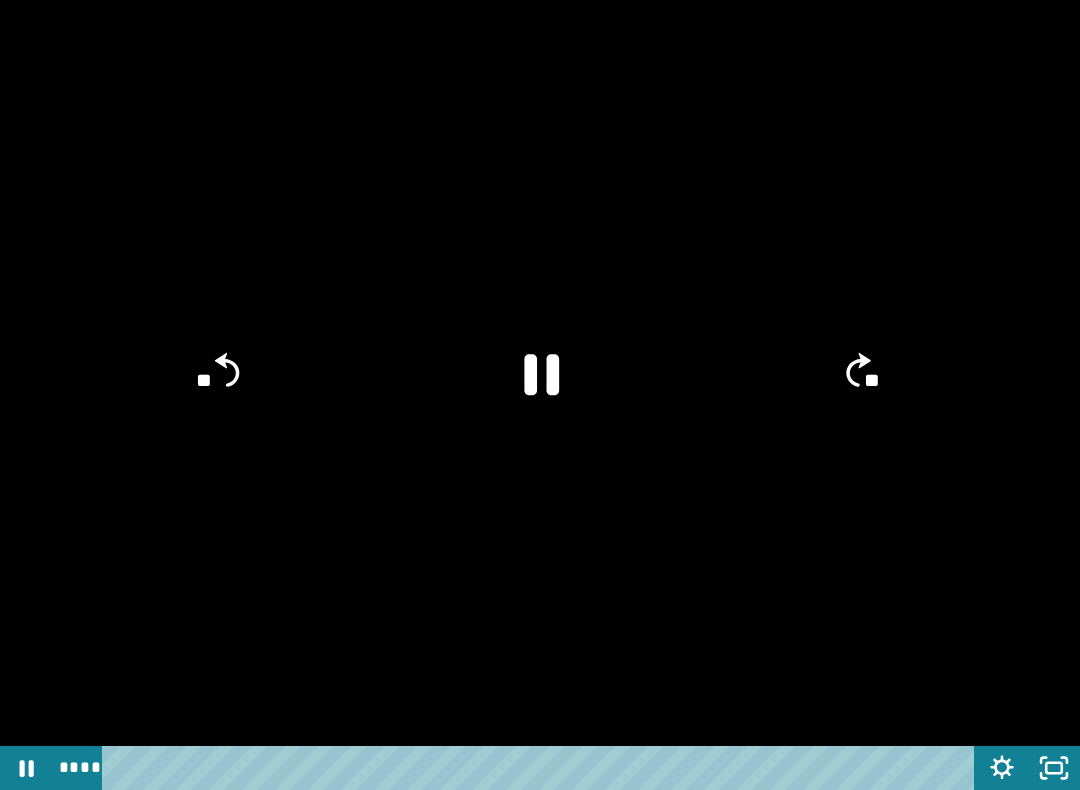 click on "**" 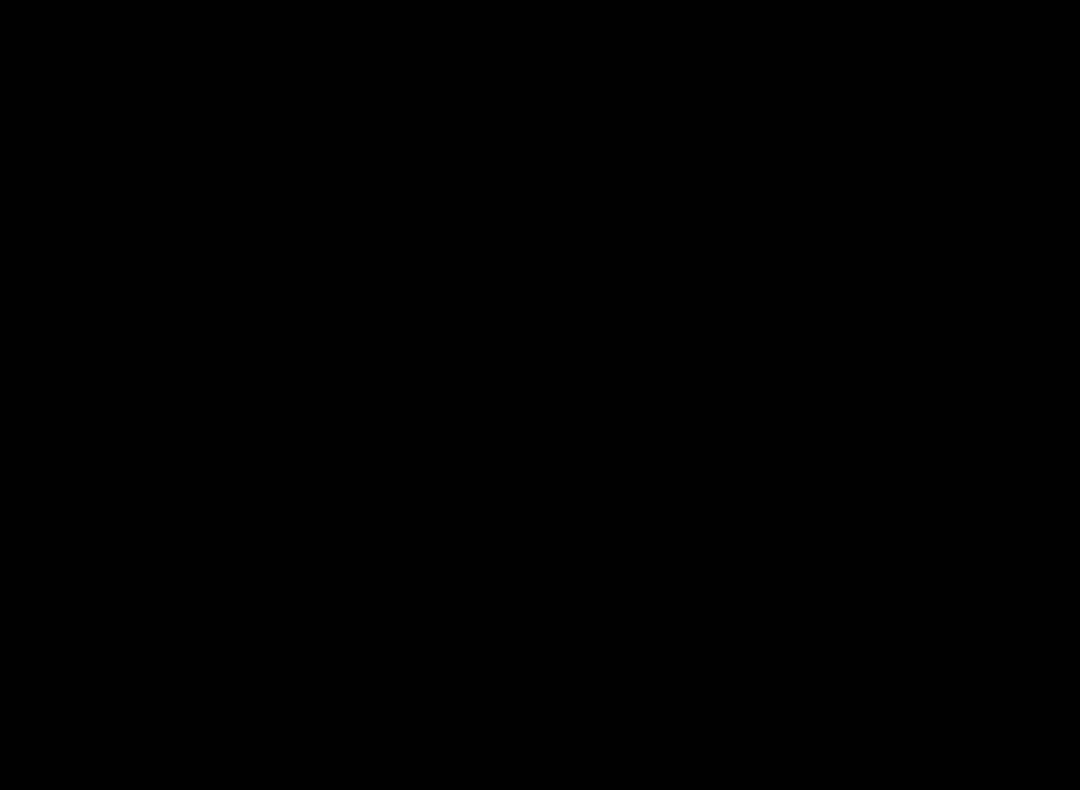 click at bounding box center [540, 395] 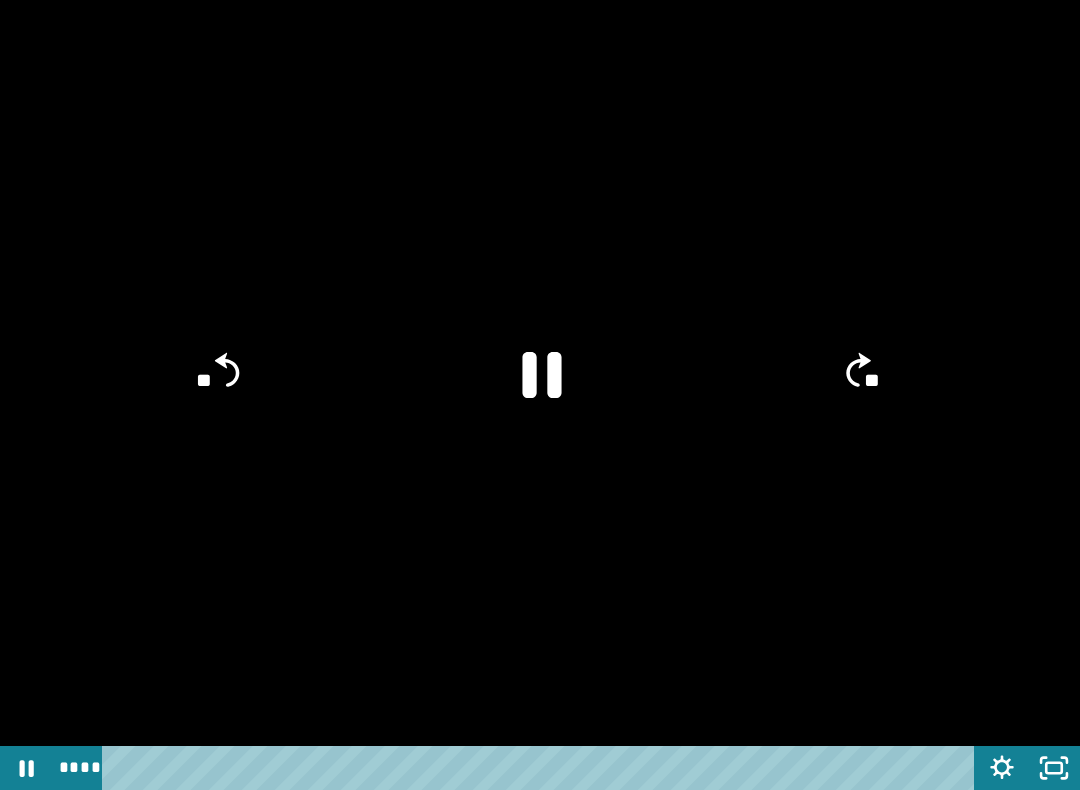 click 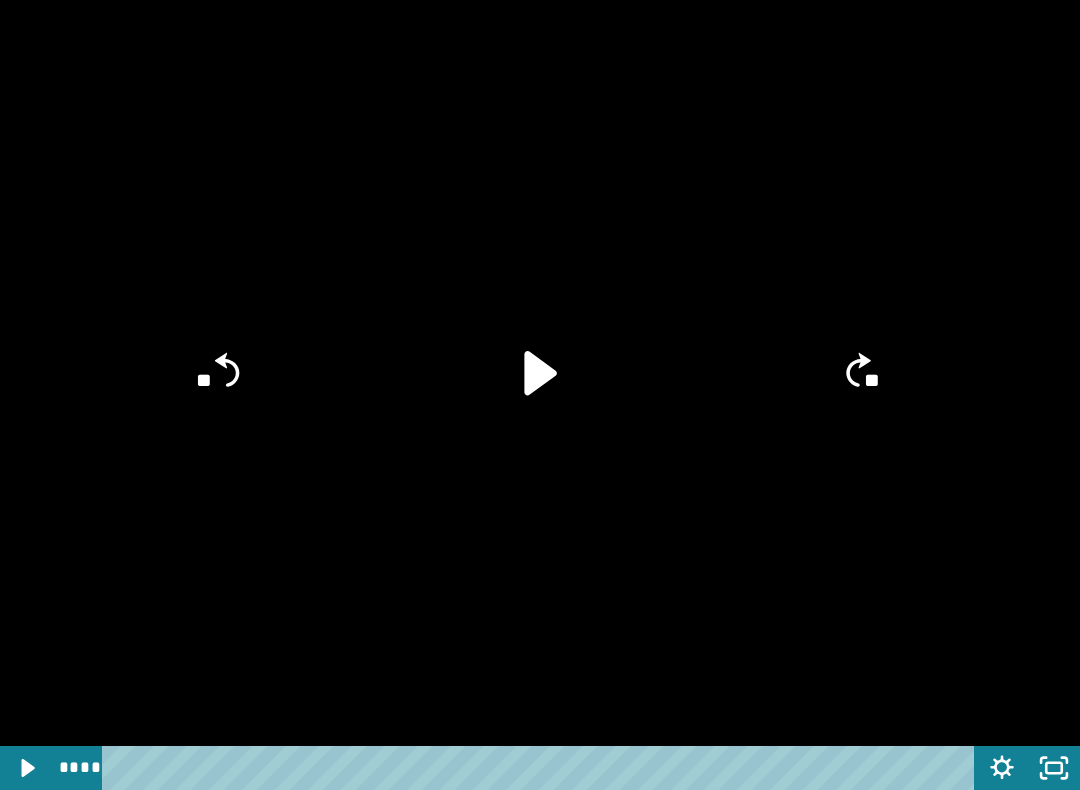 click 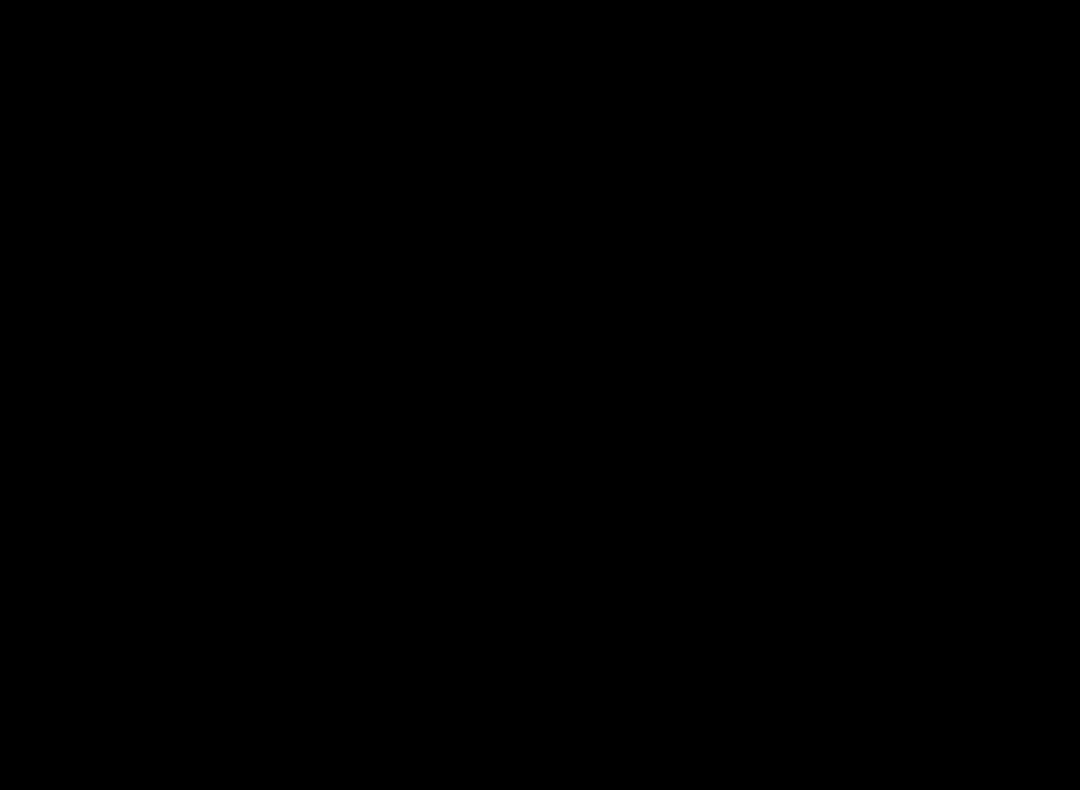click at bounding box center [540, 395] 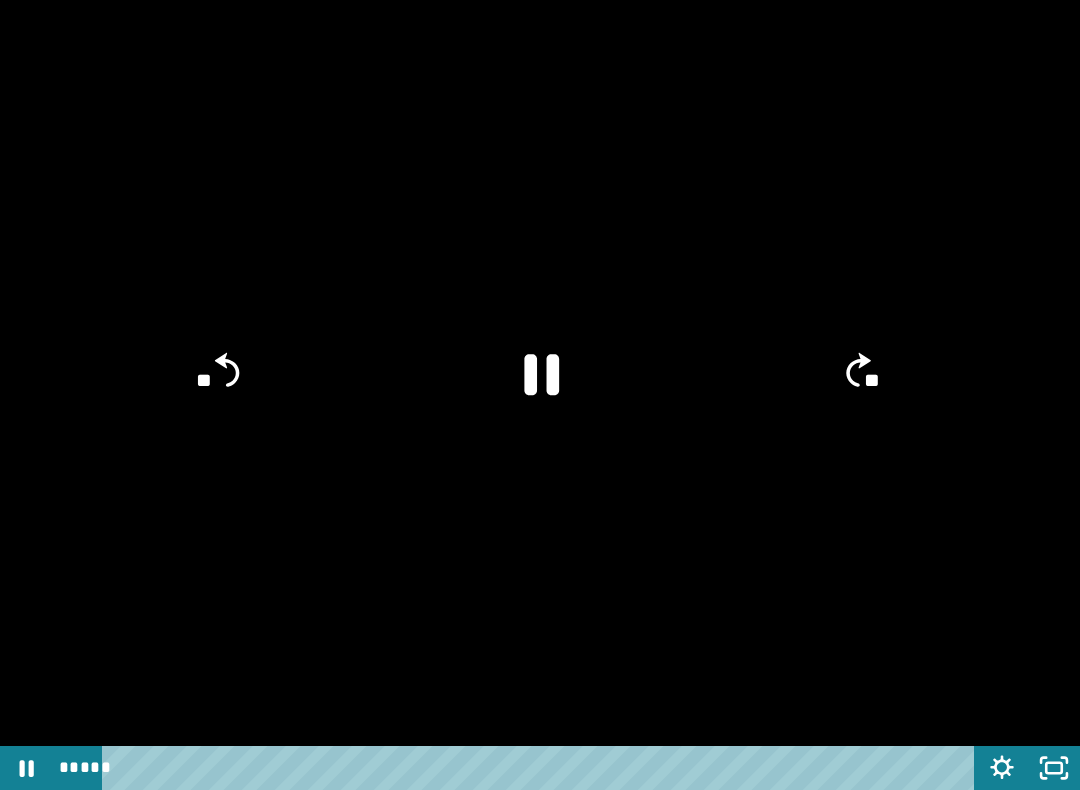 click 